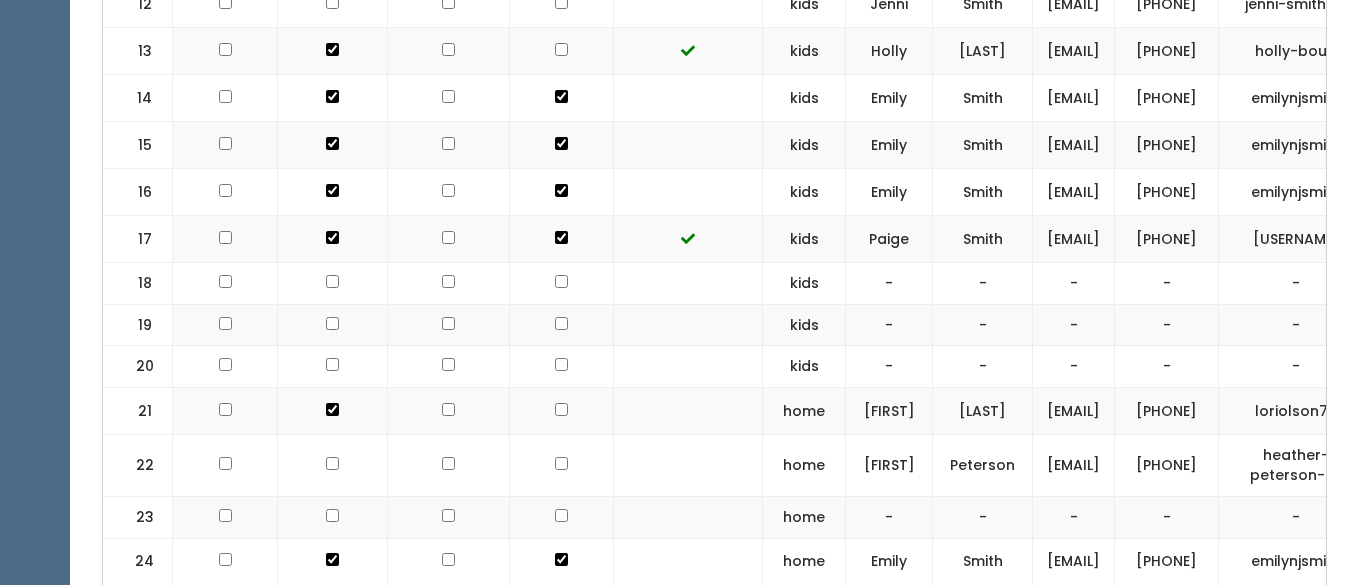 scroll, scrollTop: 0, scrollLeft: 0, axis: both 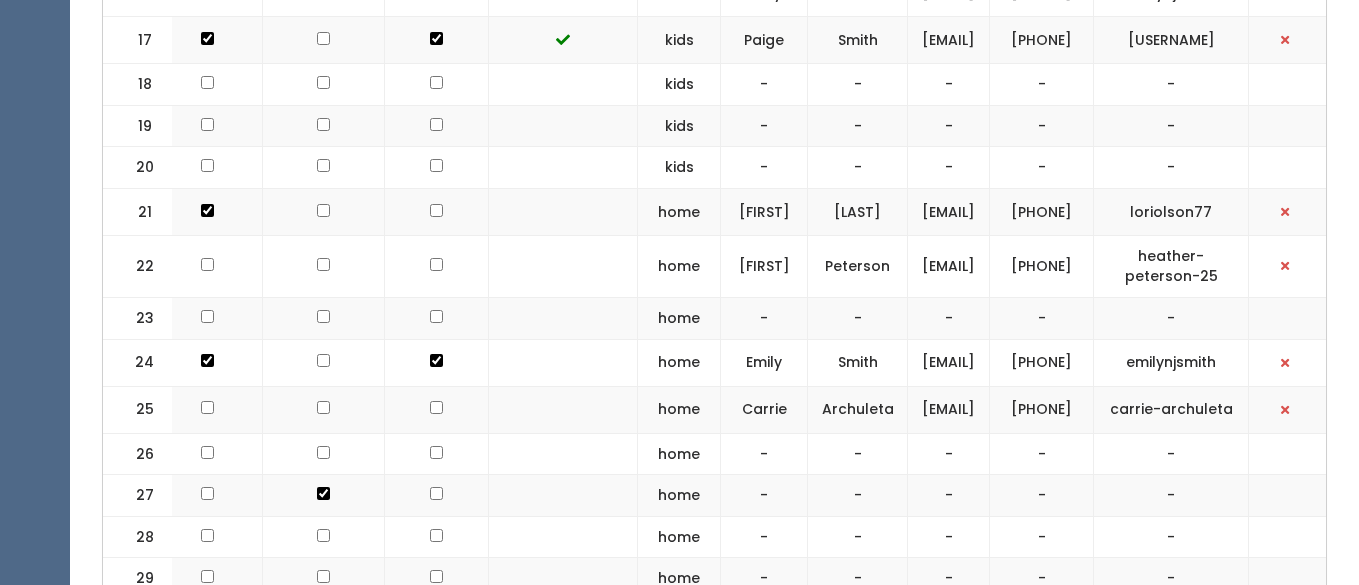 drag, startPoint x: 1237, startPoint y: 259, endPoint x: 1053, endPoint y: 264, distance: 184.06792 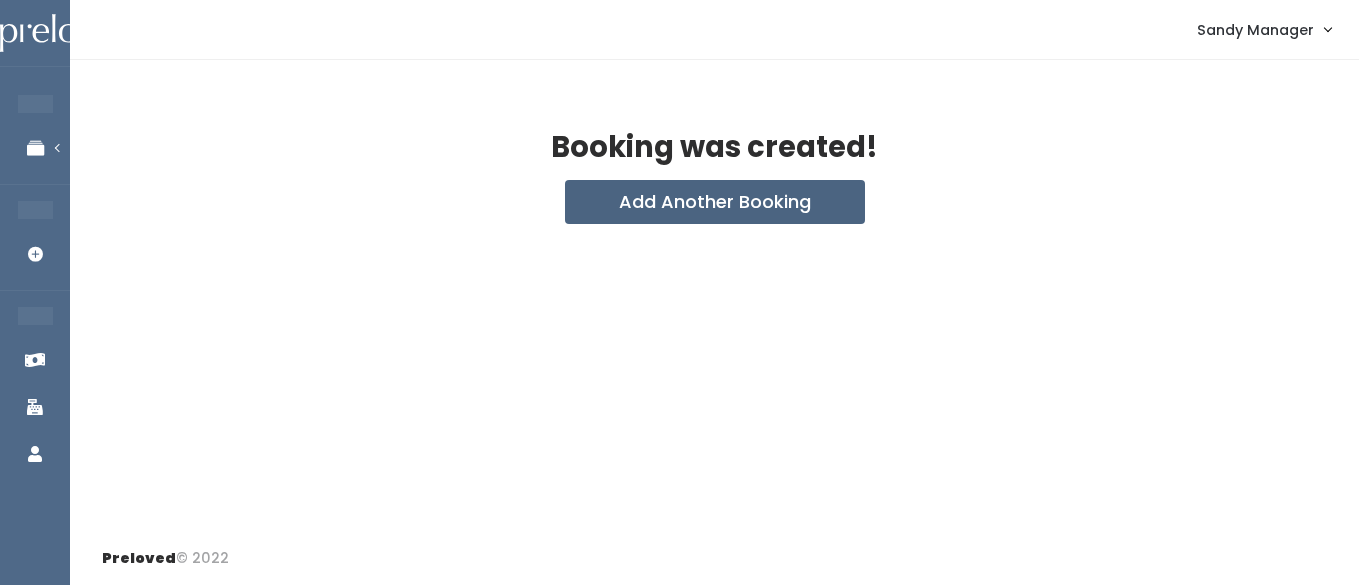scroll, scrollTop: 0, scrollLeft: 0, axis: both 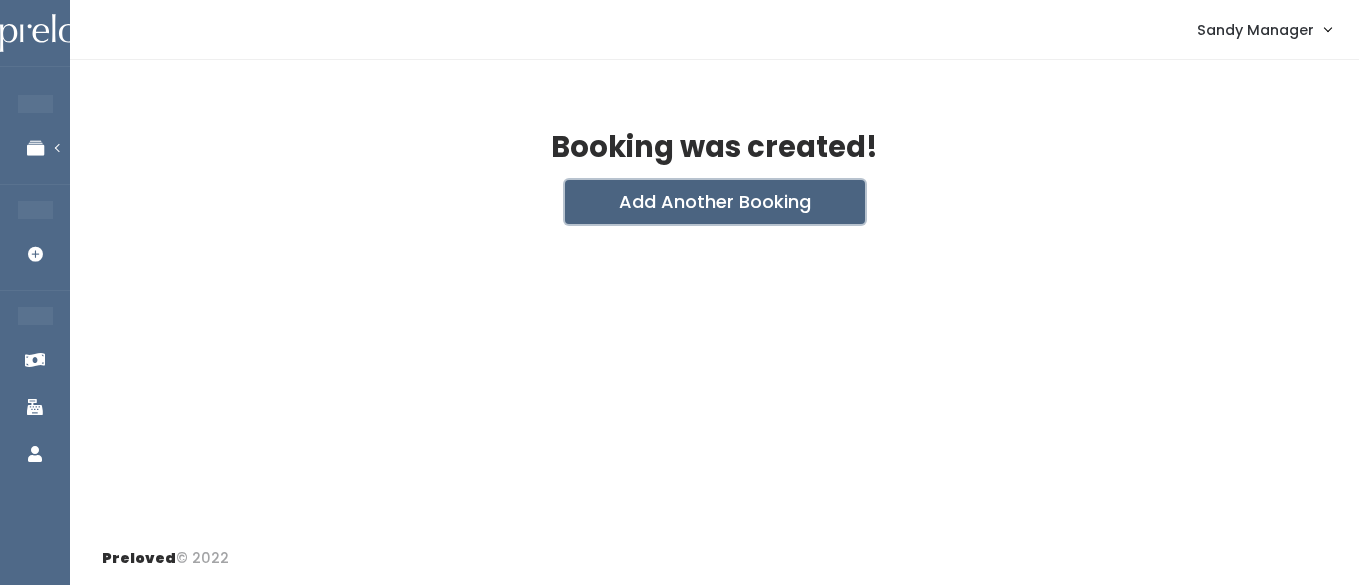 click on "Add Another Booking" at bounding box center (715, 202) 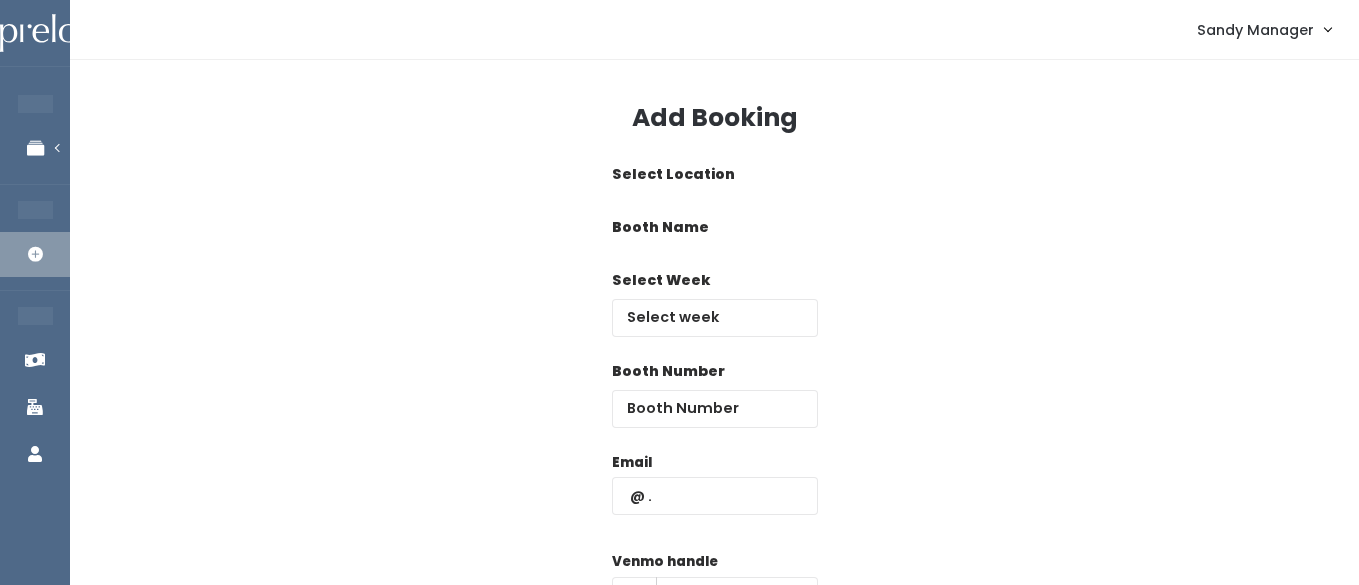 scroll, scrollTop: 0, scrollLeft: 0, axis: both 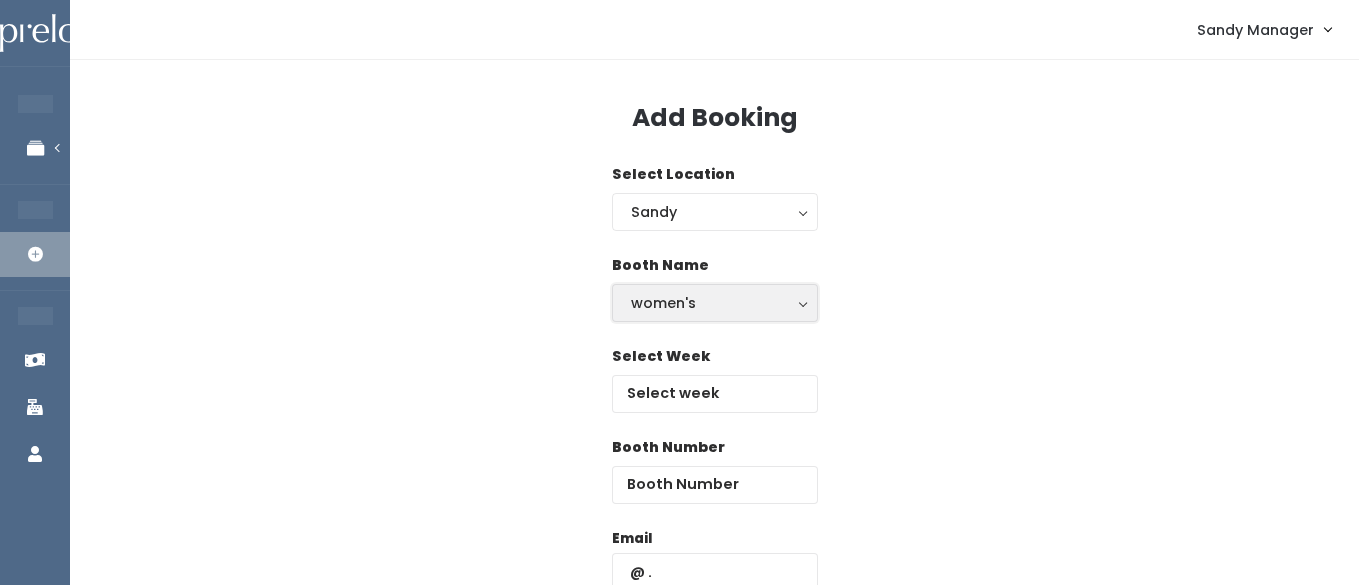 click on "women's" at bounding box center (715, 303) 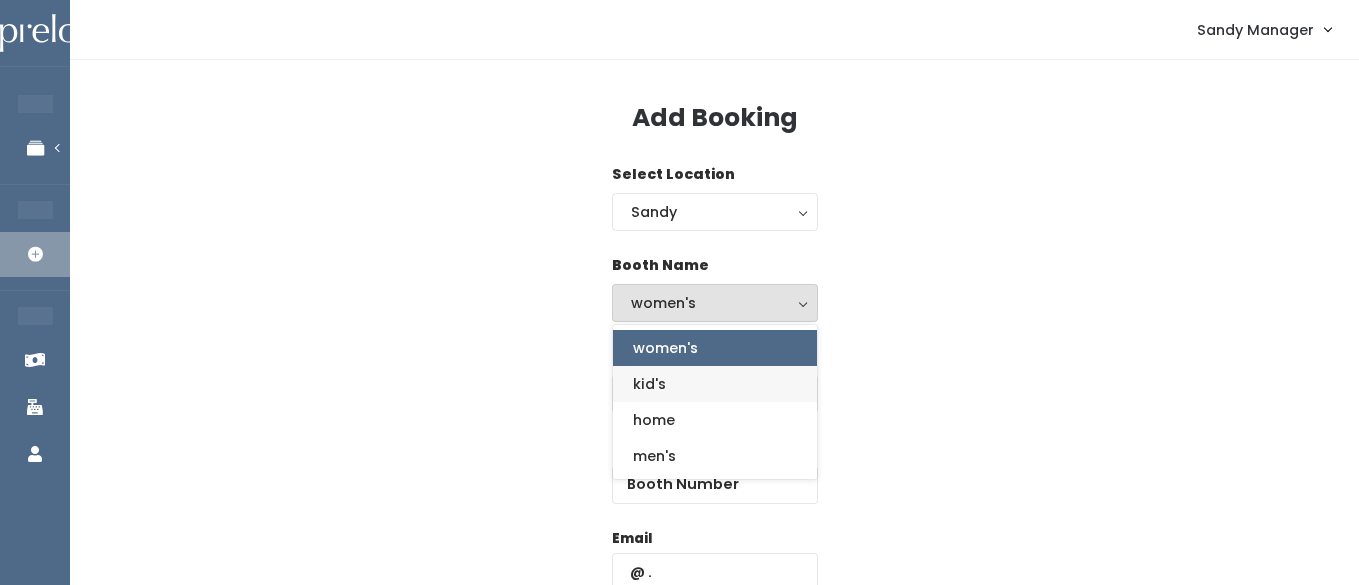 click on "kid's" at bounding box center (649, 384) 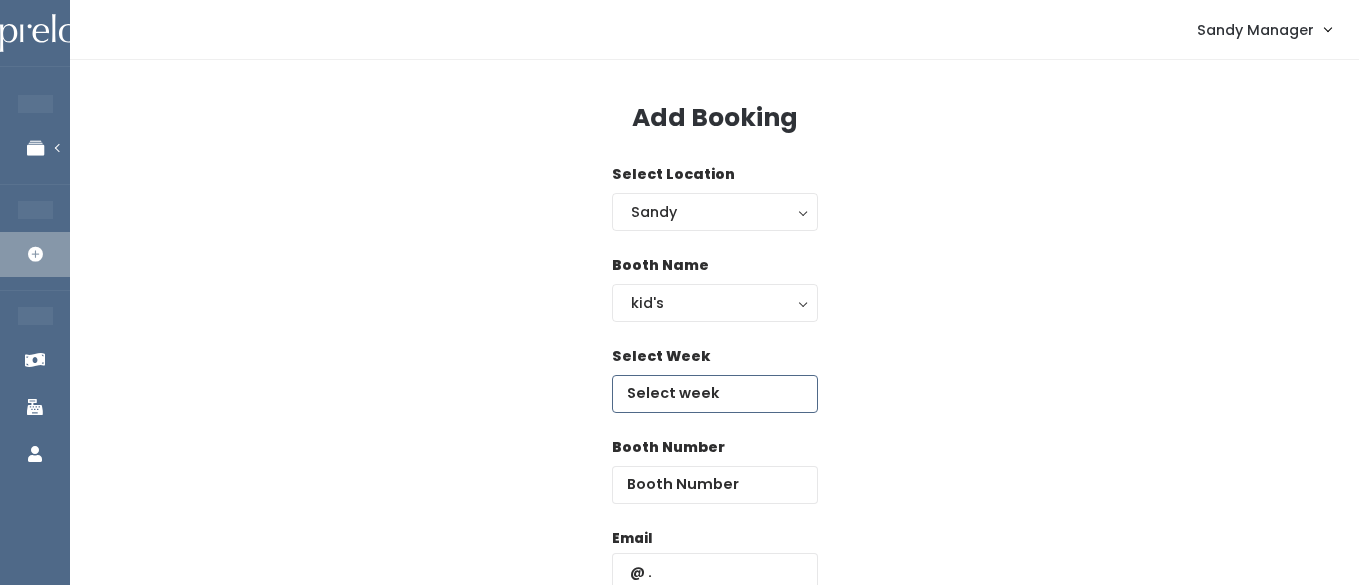 click at bounding box center (715, 394) 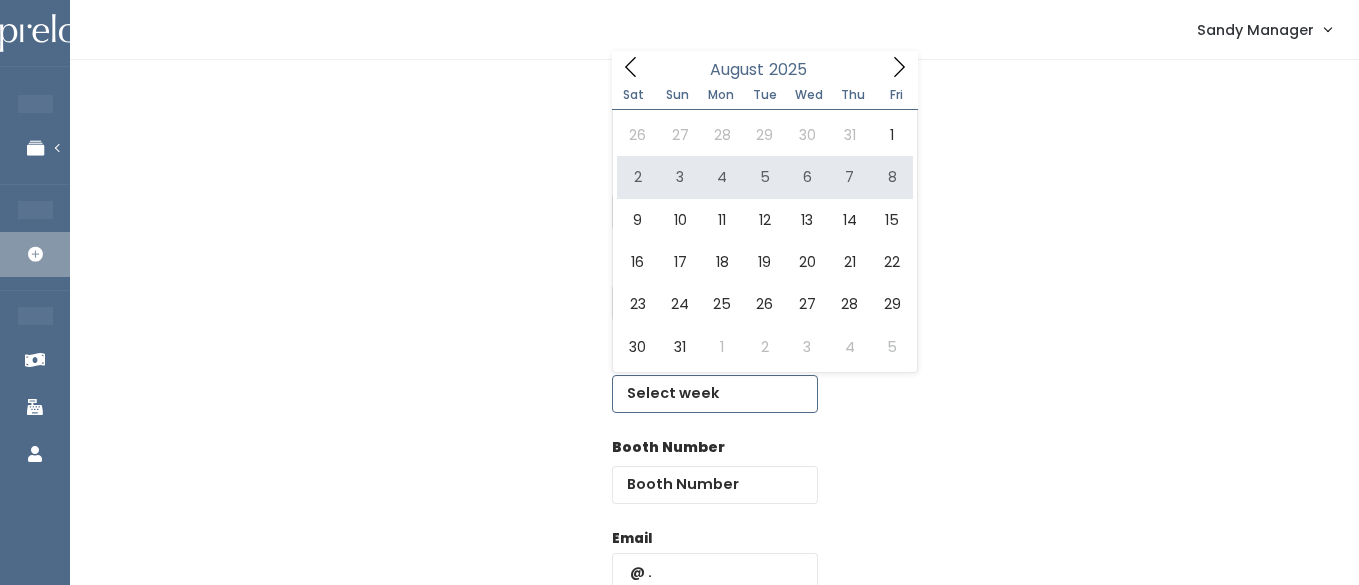 type on "[DATE] to [DATE]" 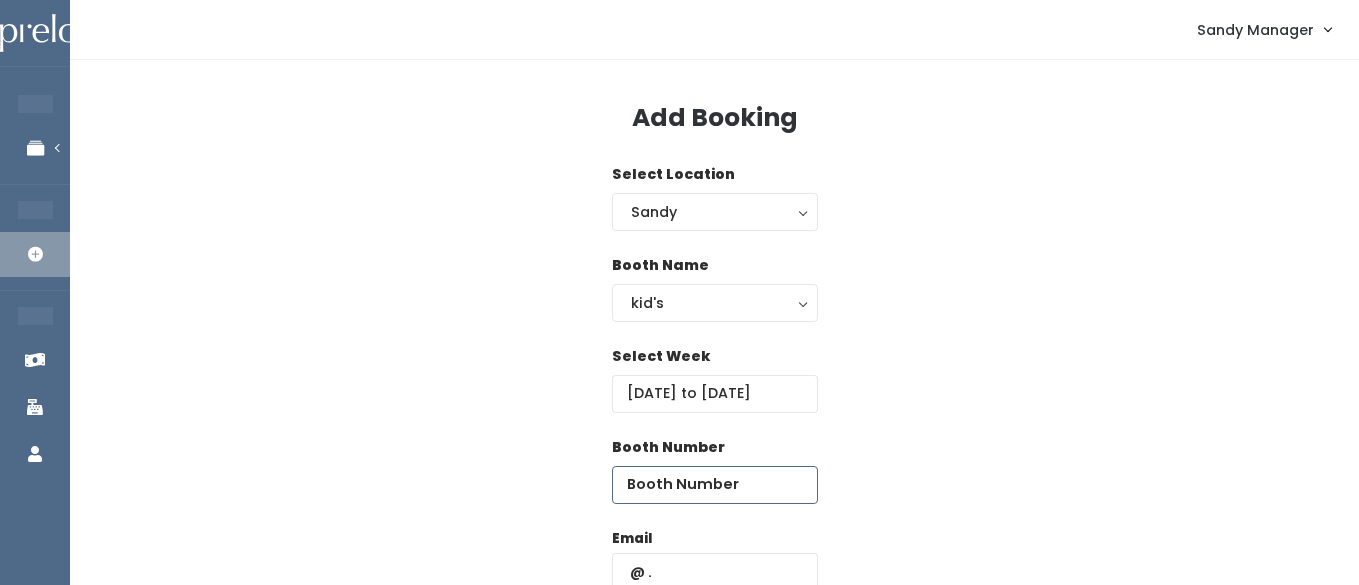 click at bounding box center (715, 485) 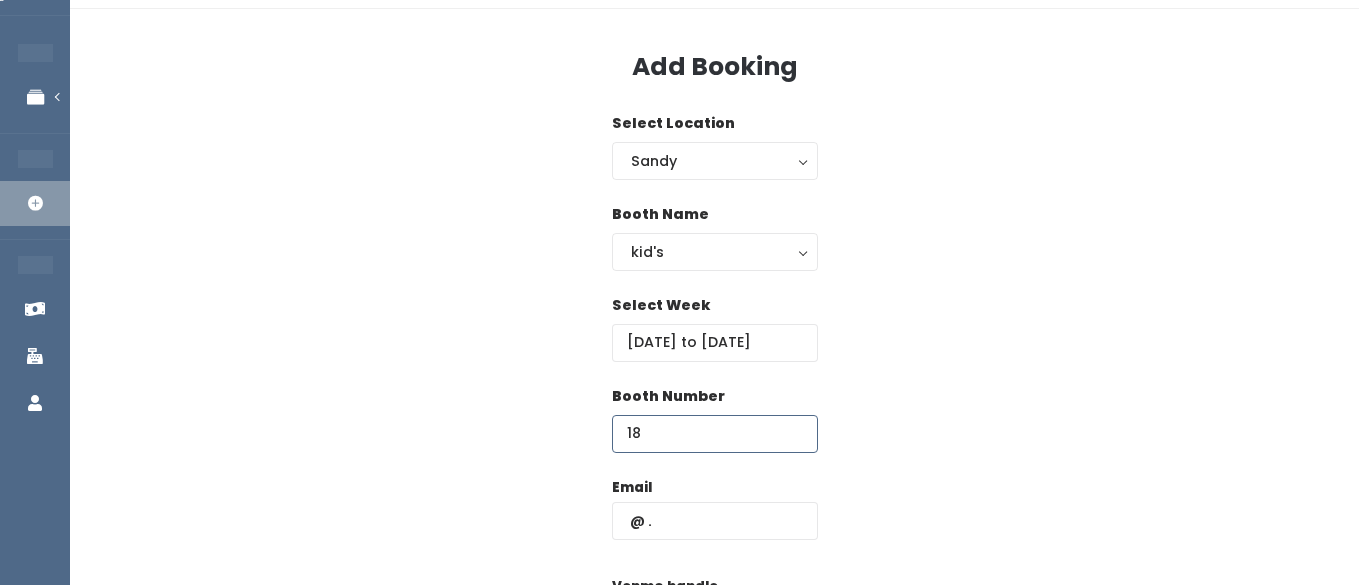 scroll, scrollTop: 53, scrollLeft: 0, axis: vertical 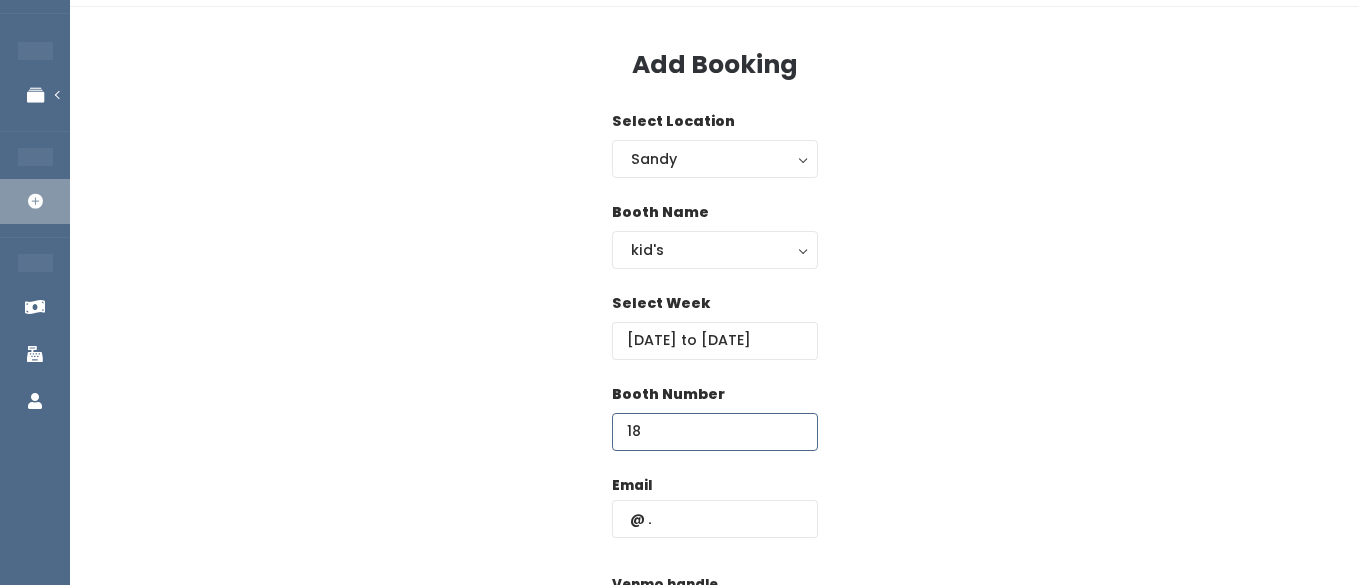 type on "18" 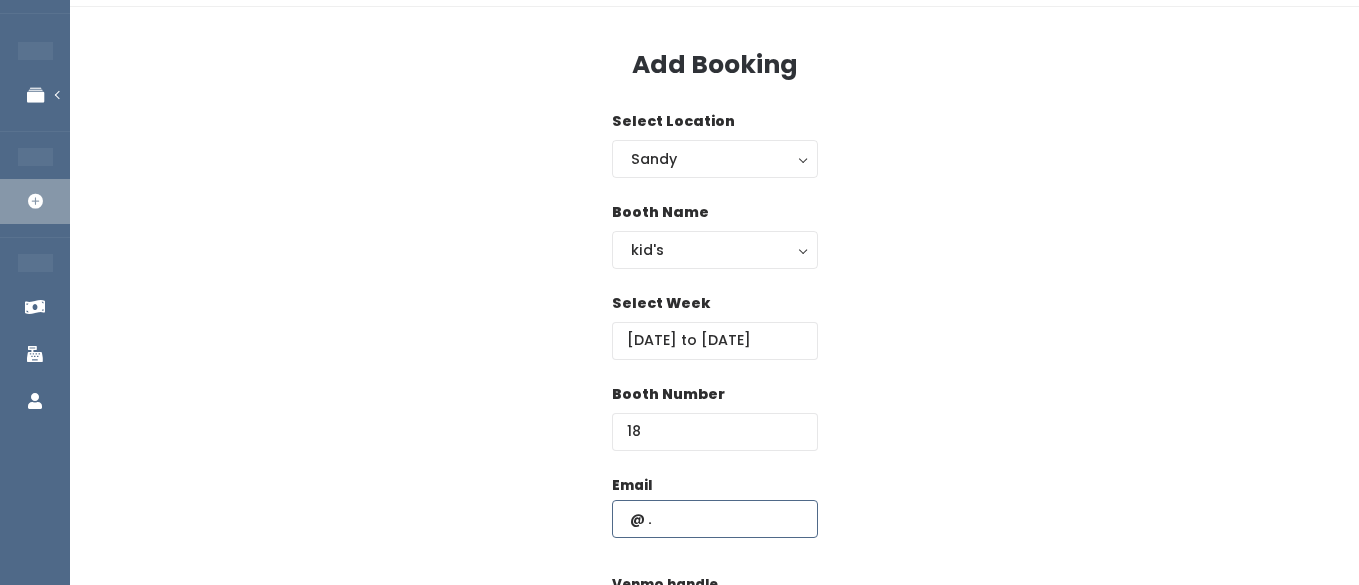 click at bounding box center [715, 519] 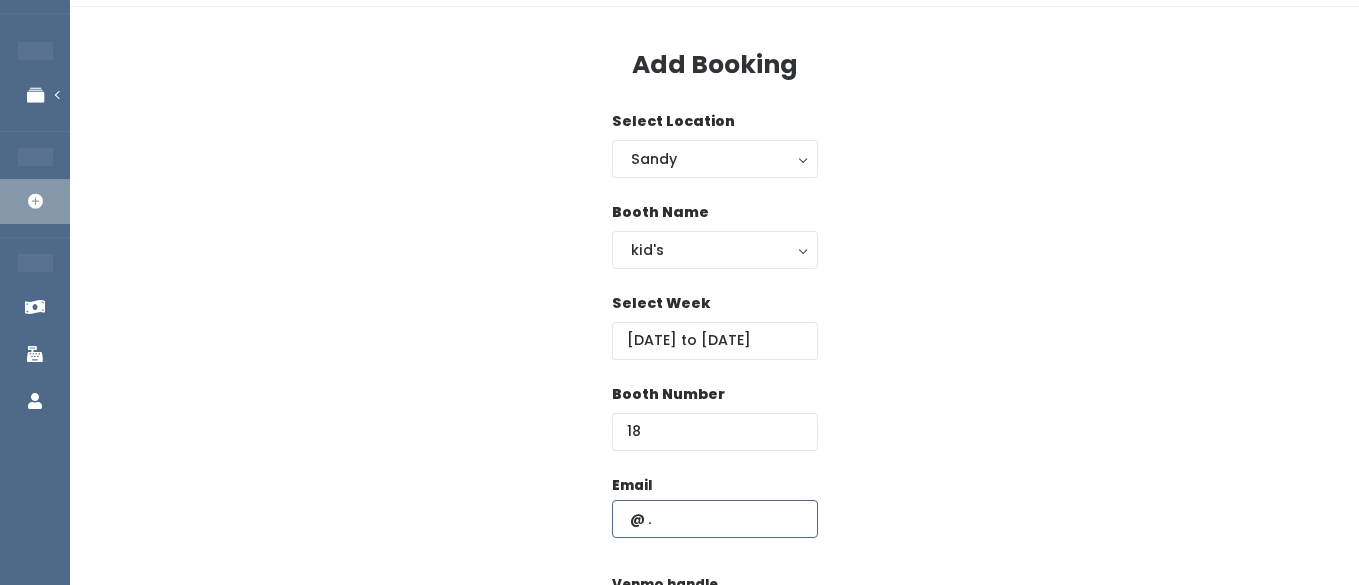 paste on "[EMAIL]" 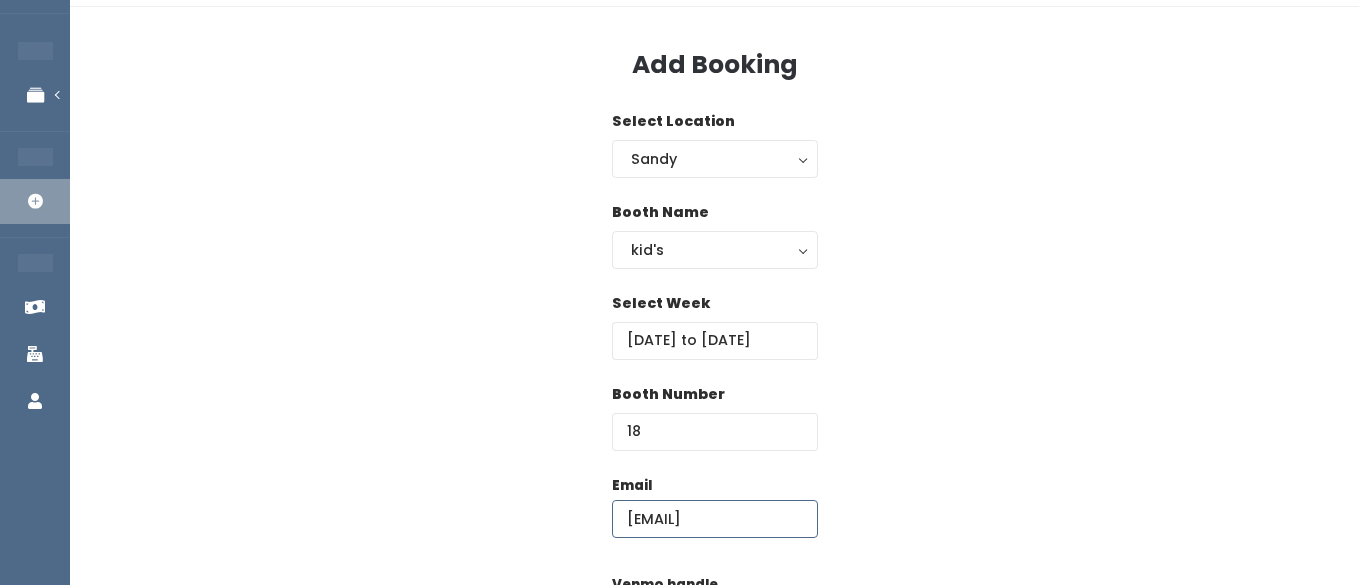 scroll, scrollTop: 0, scrollLeft: 7, axis: horizontal 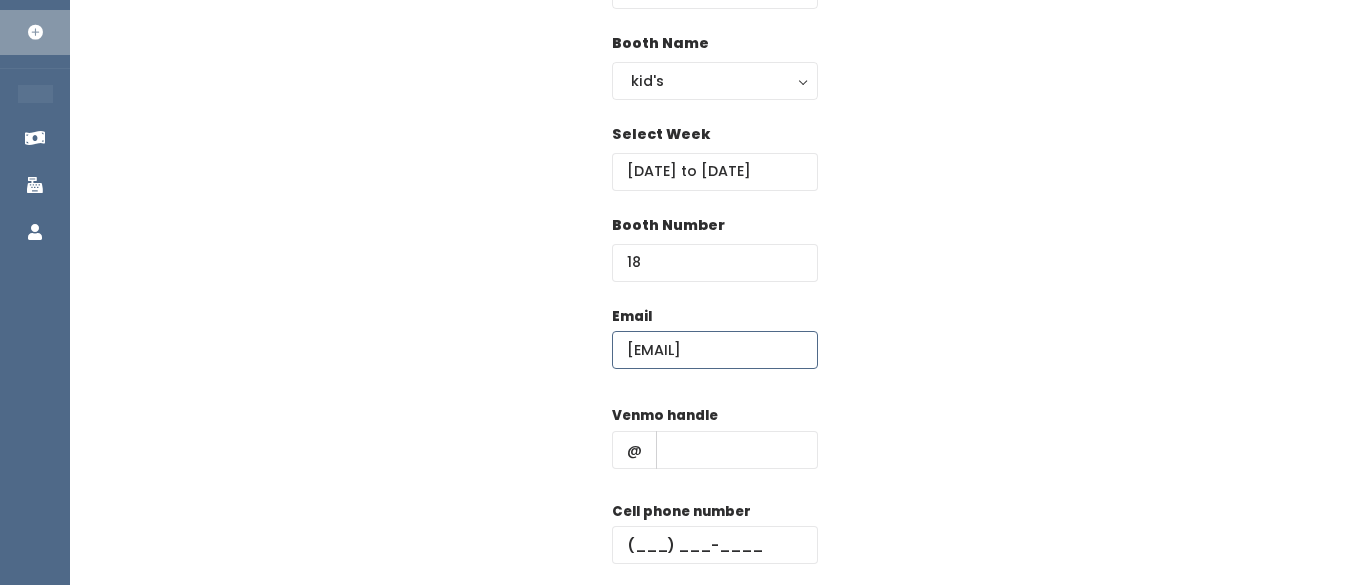 type on "[EMAIL]" 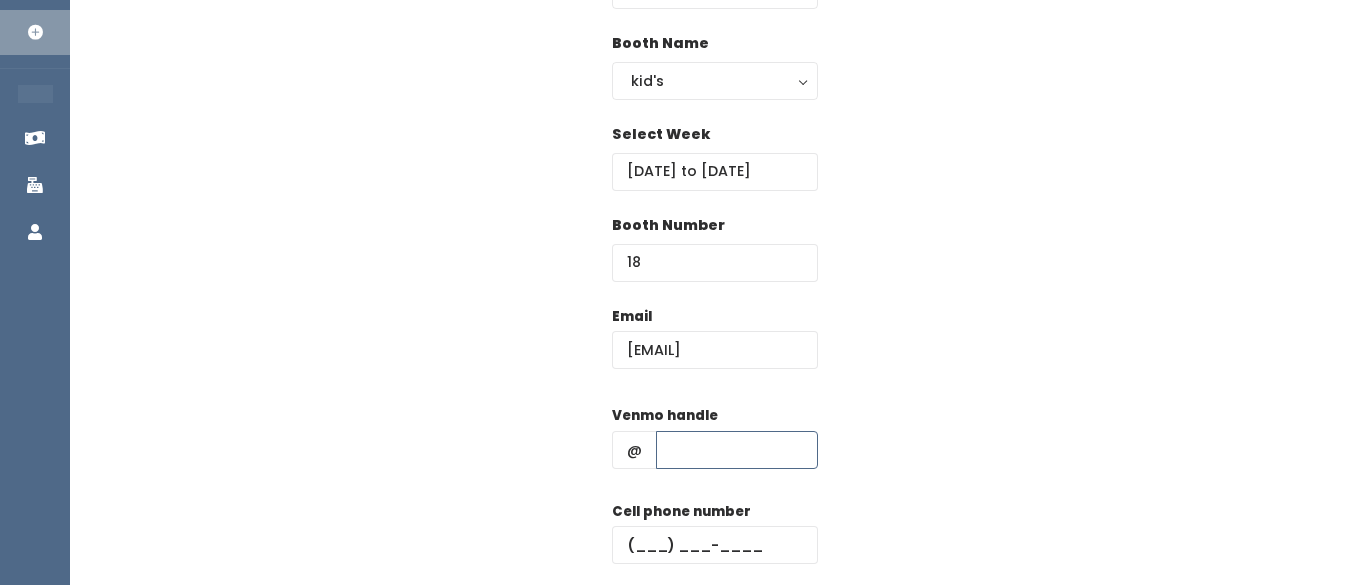 click at bounding box center (737, 450) 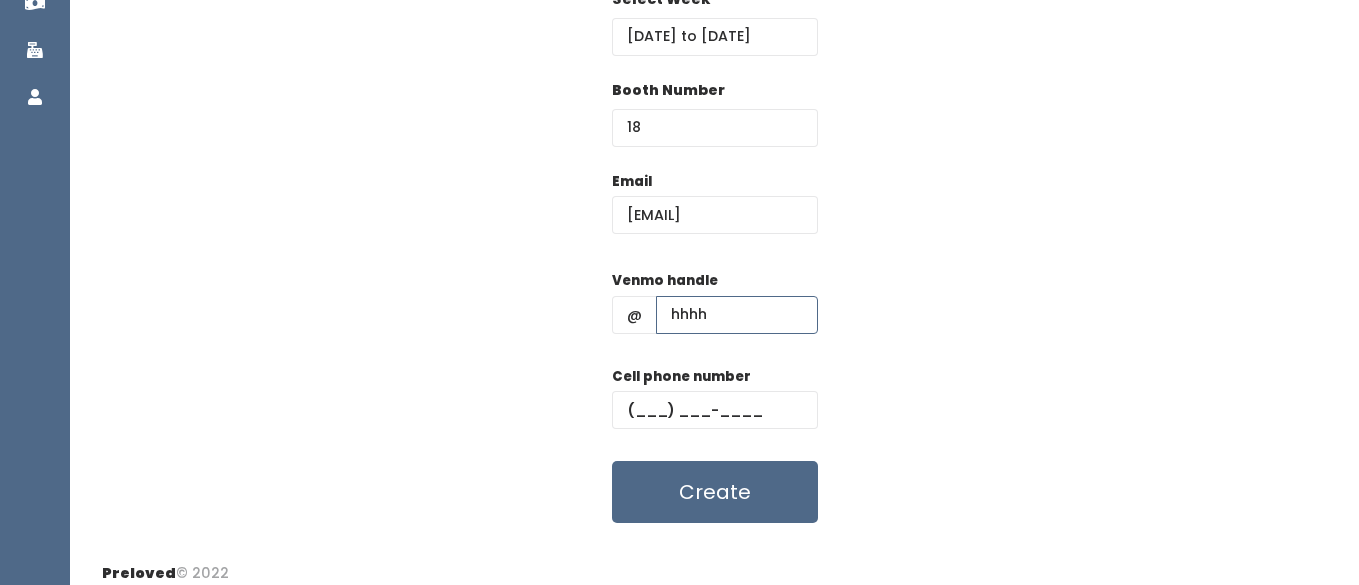 scroll, scrollTop: 372, scrollLeft: 0, axis: vertical 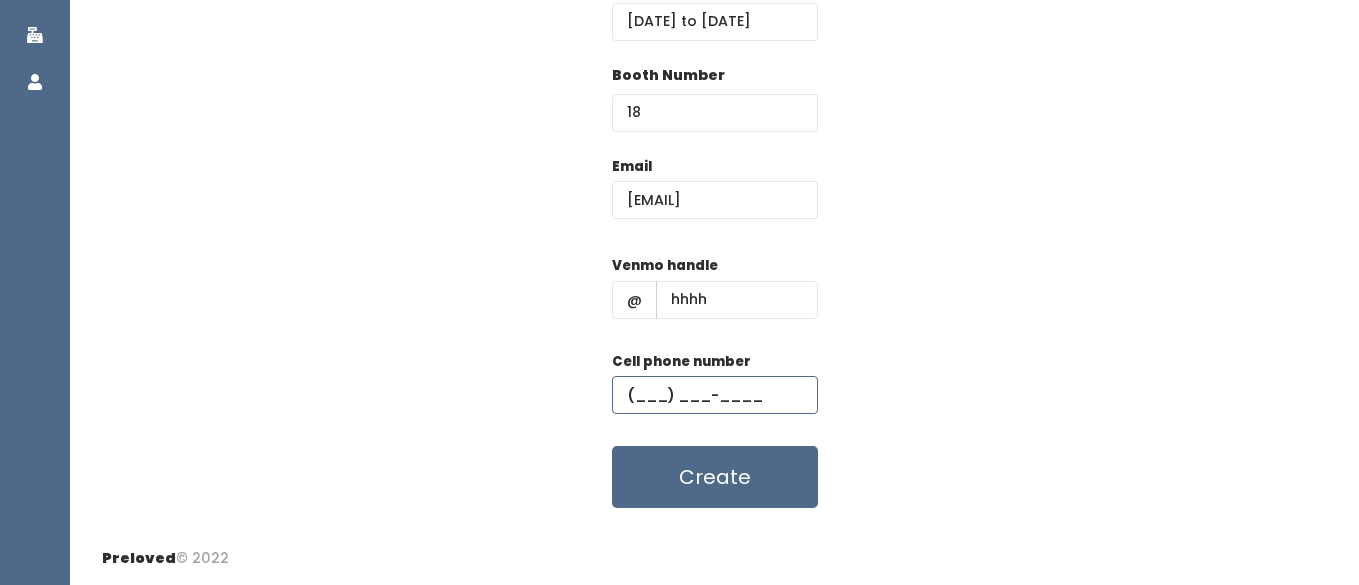 click at bounding box center (715, 395) 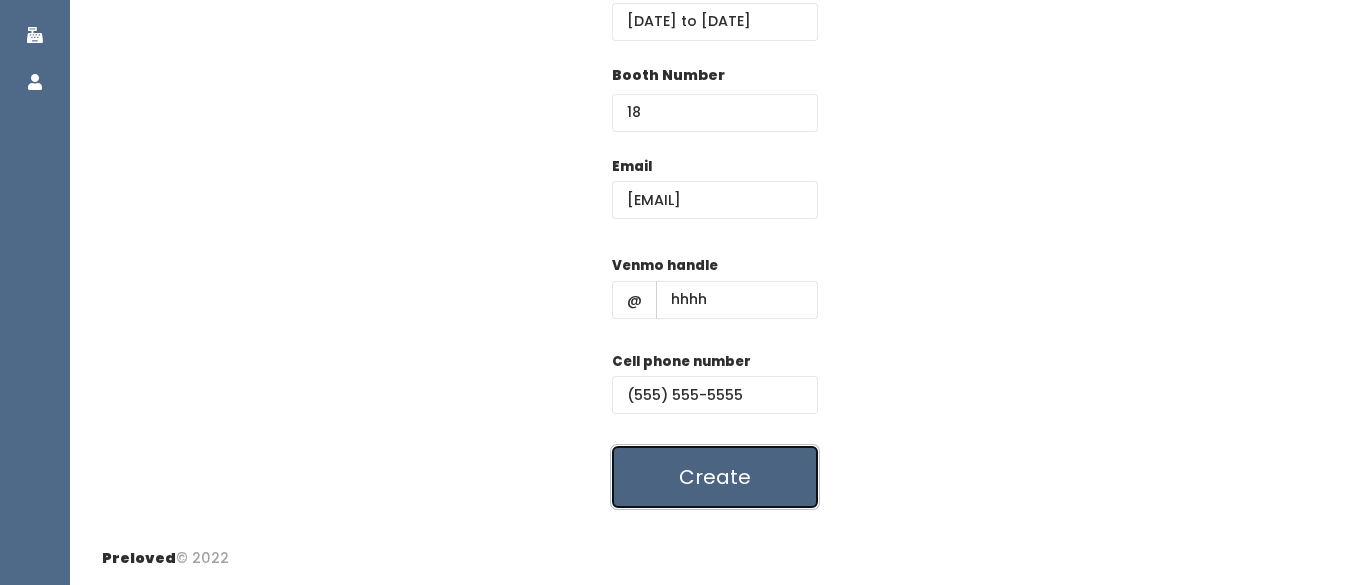 click on "Create" at bounding box center (715, 477) 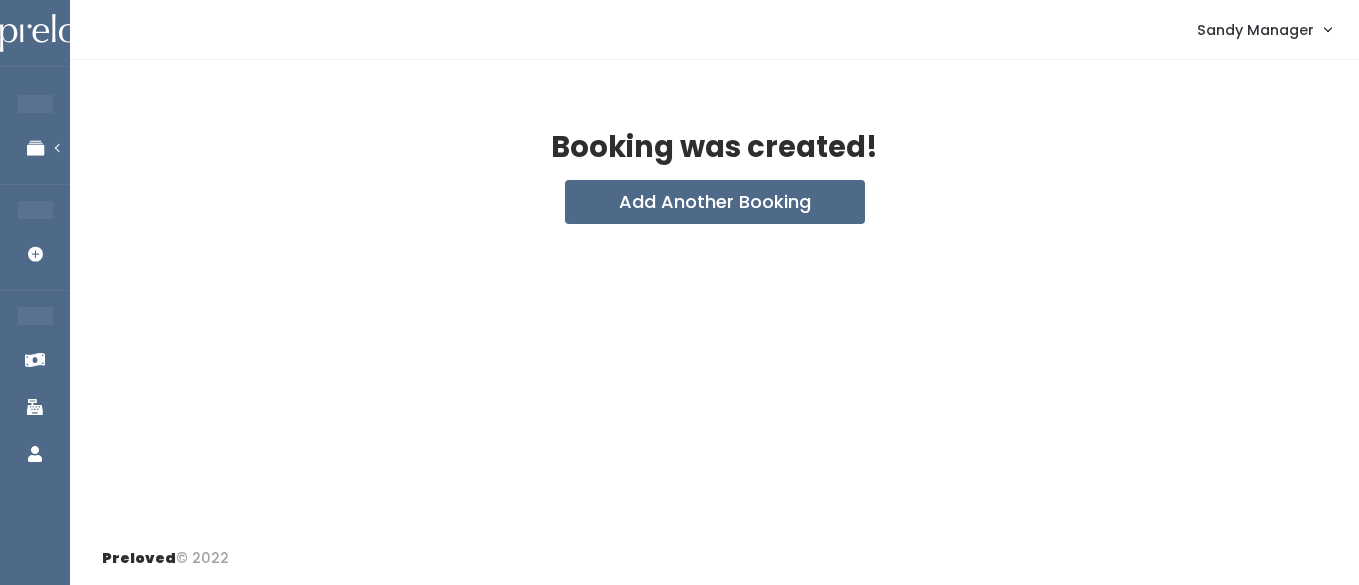 scroll, scrollTop: 0, scrollLeft: 0, axis: both 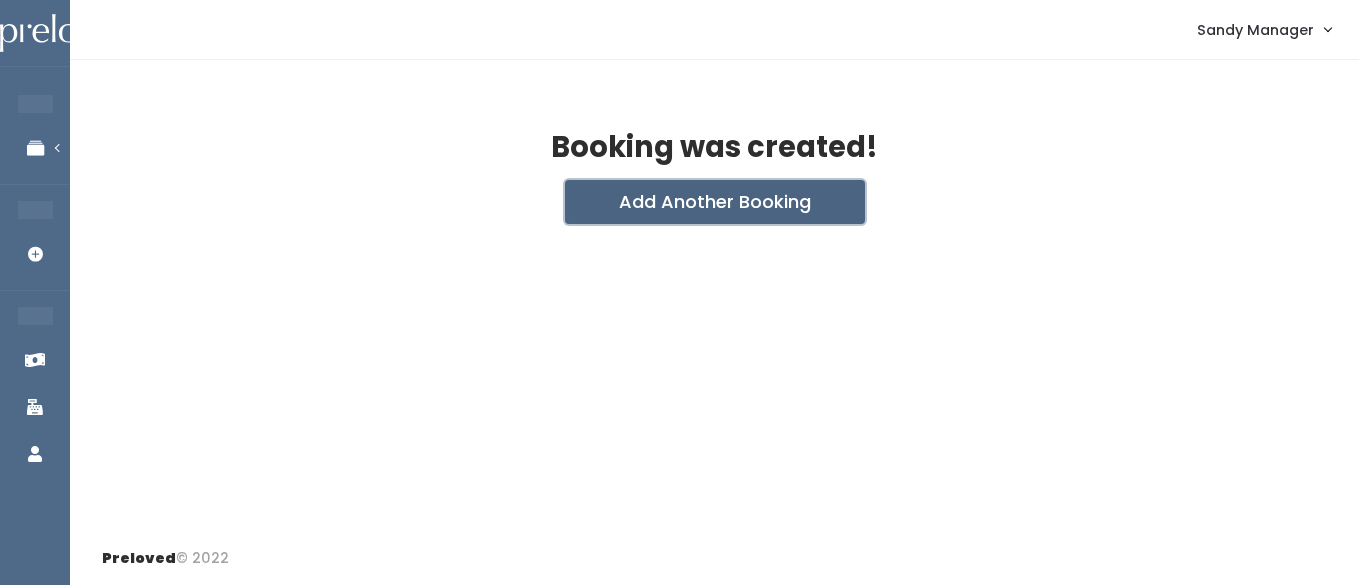 click on "Add Another Booking" at bounding box center (715, 202) 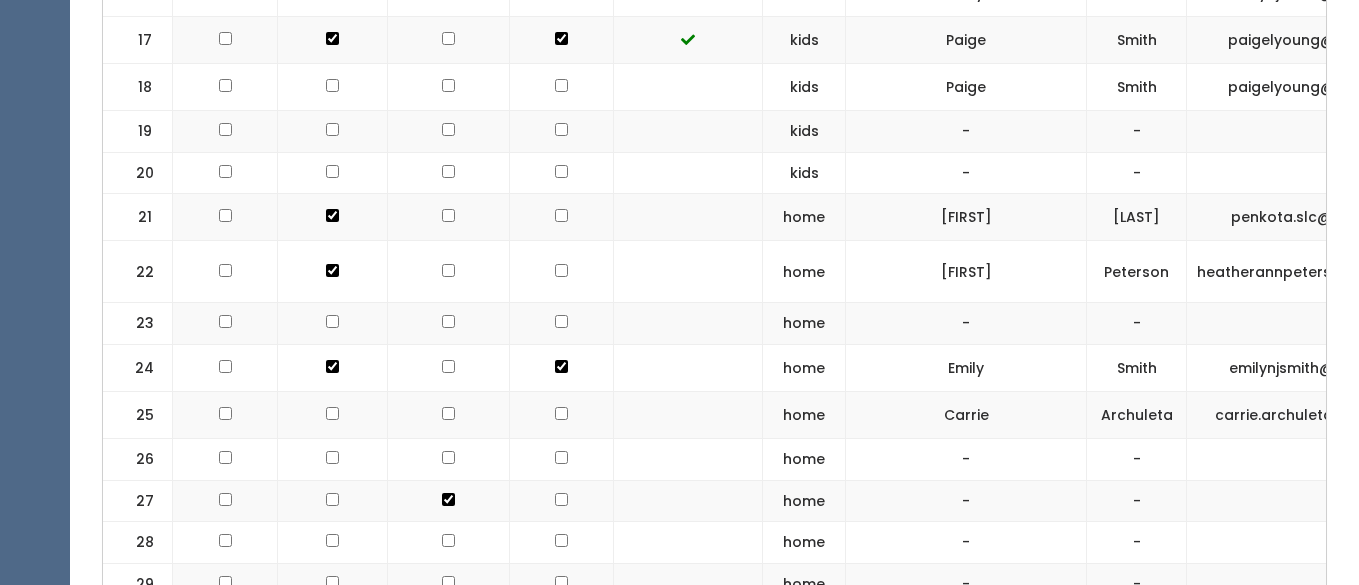 scroll, scrollTop: 1702, scrollLeft: 0, axis: vertical 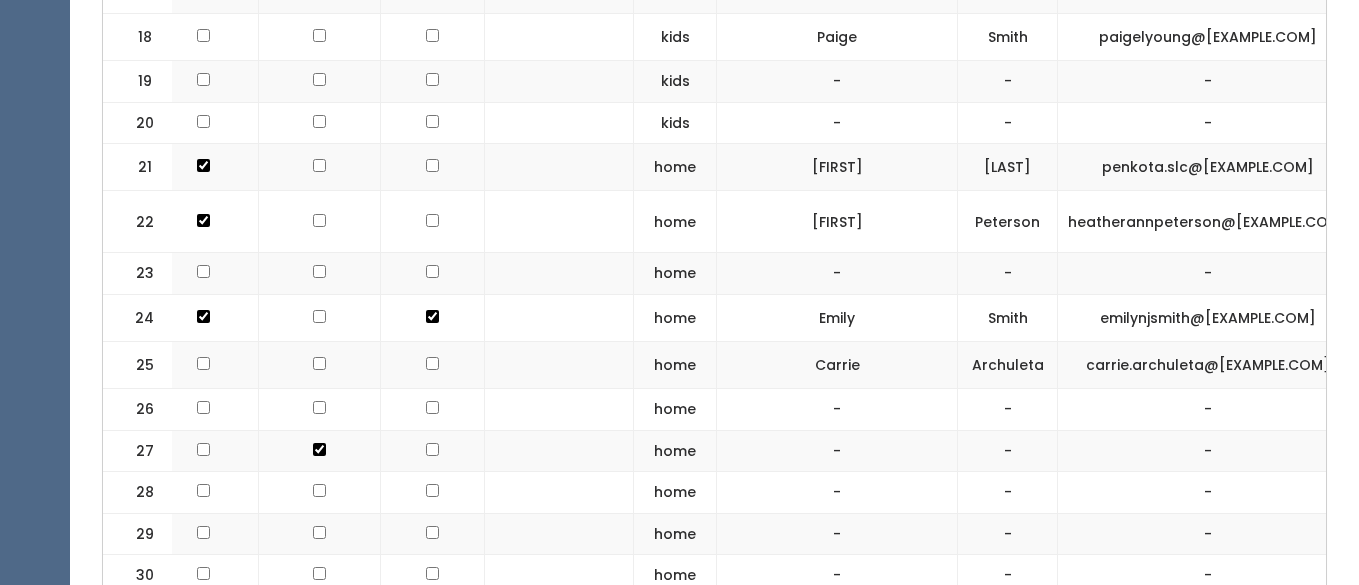 drag, startPoint x: 1237, startPoint y: 151, endPoint x: 1045, endPoint y: 152, distance: 192.00261 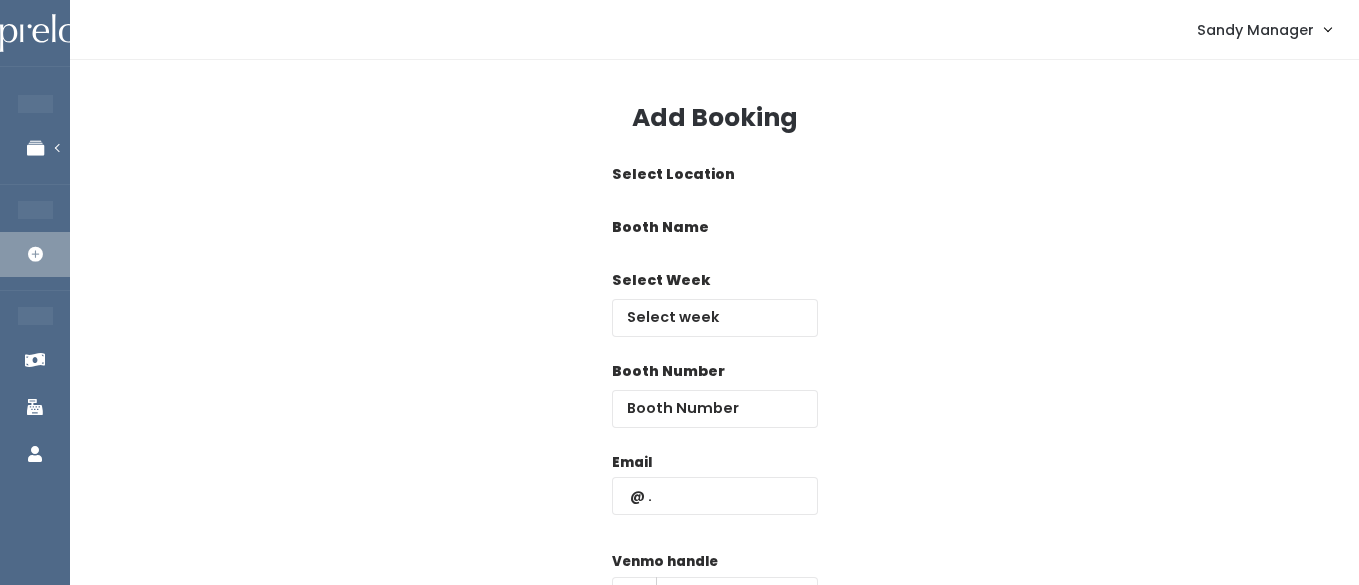scroll, scrollTop: 0, scrollLeft: 0, axis: both 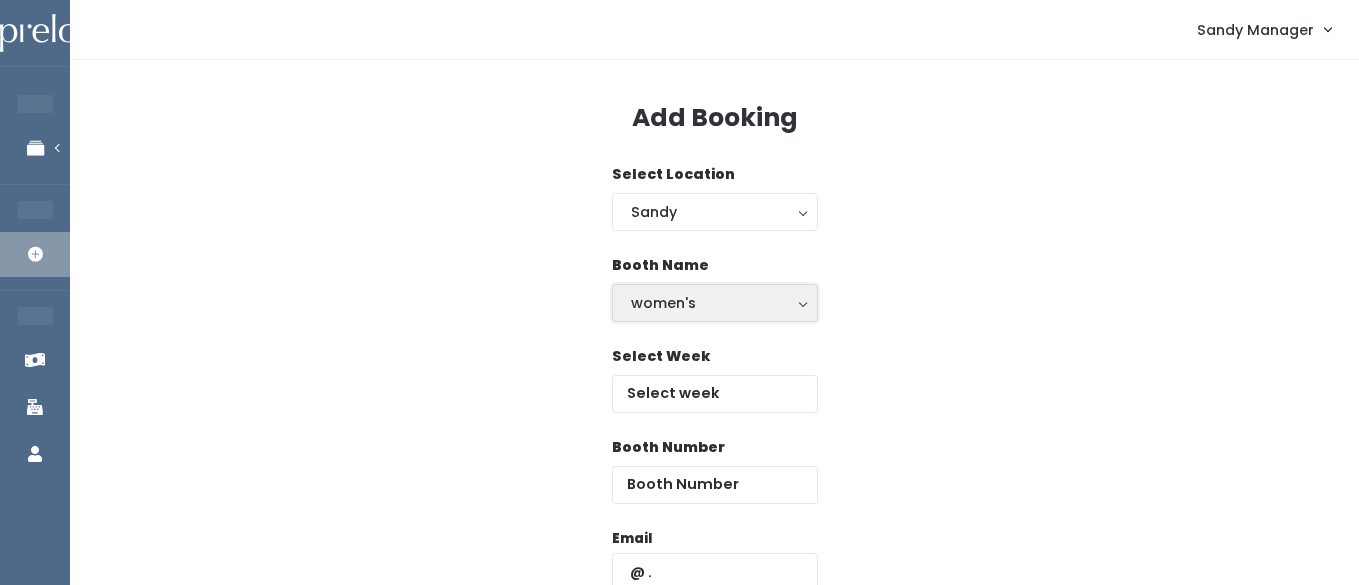 click on "women's" at bounding box center [715, 303] 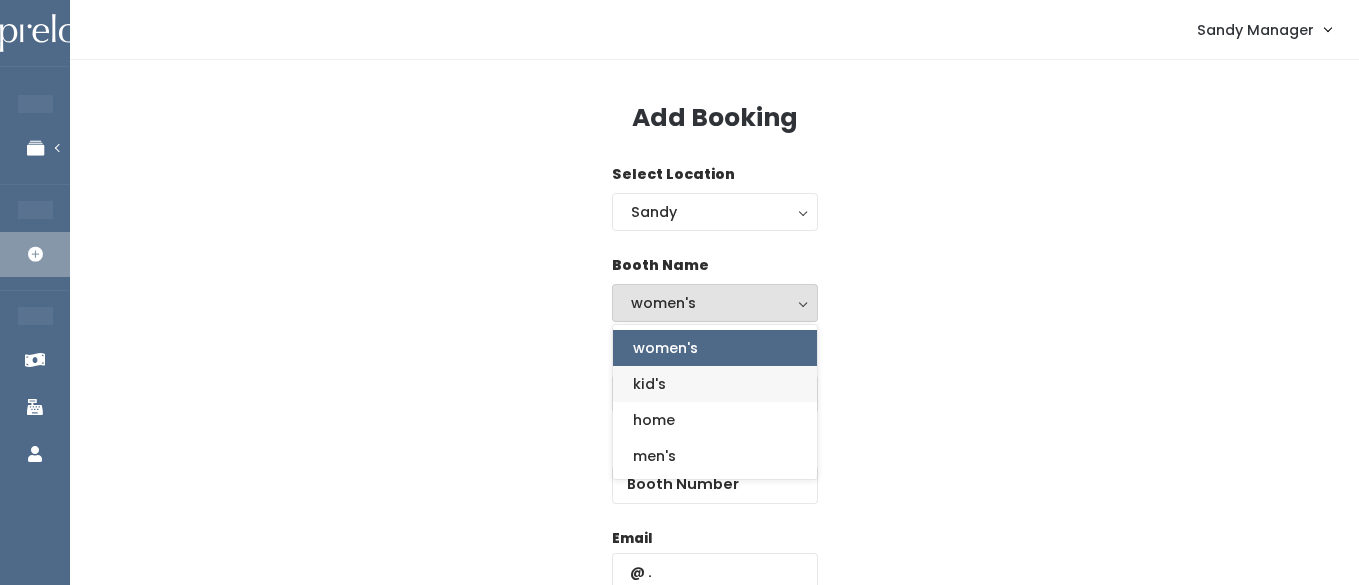 click on "kid's" at bounding box center (649, 384) 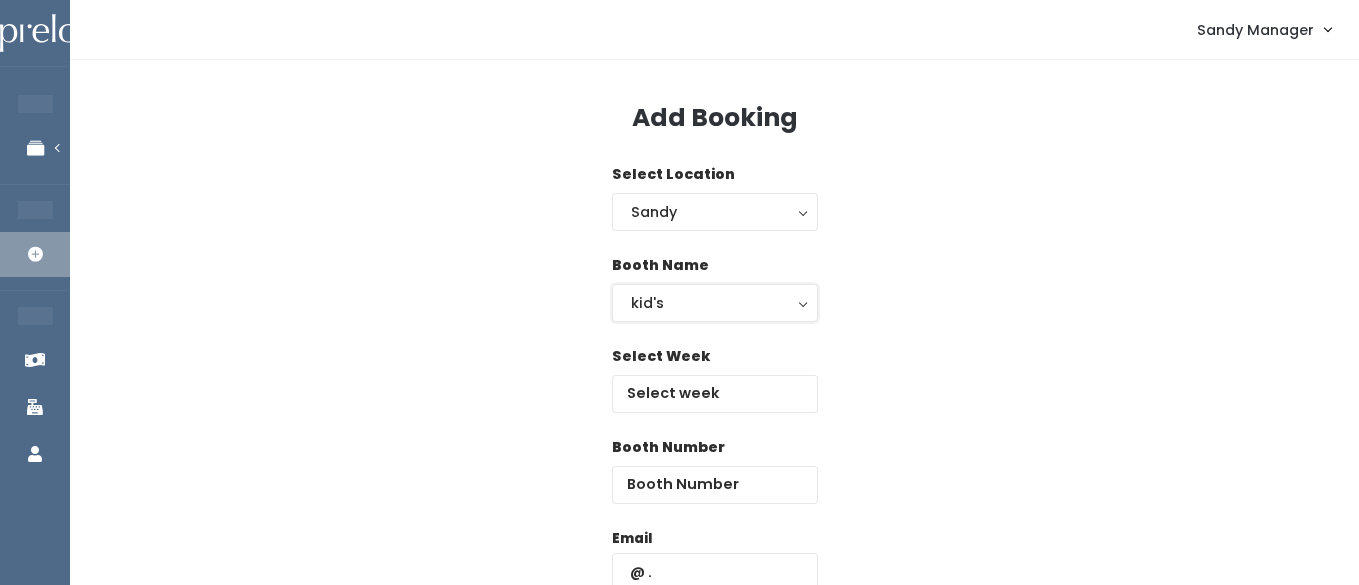 scroll, scrollTop: 93, scrollLeft: 0, axis: vertical 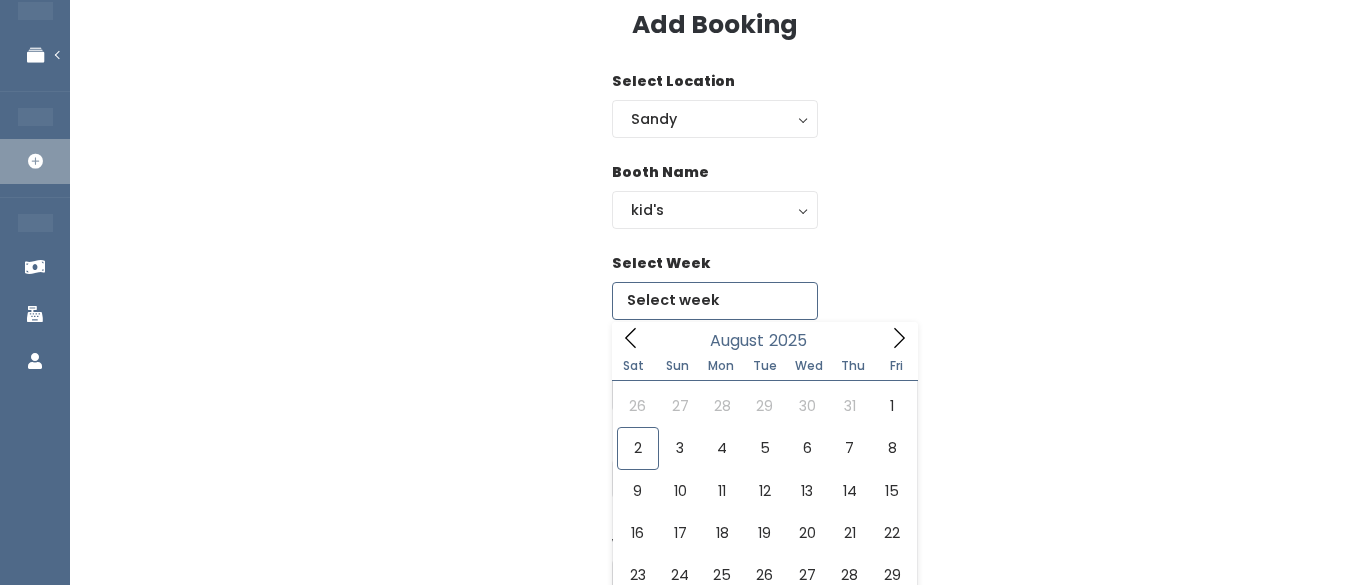 click at bounding box center [715, 301] 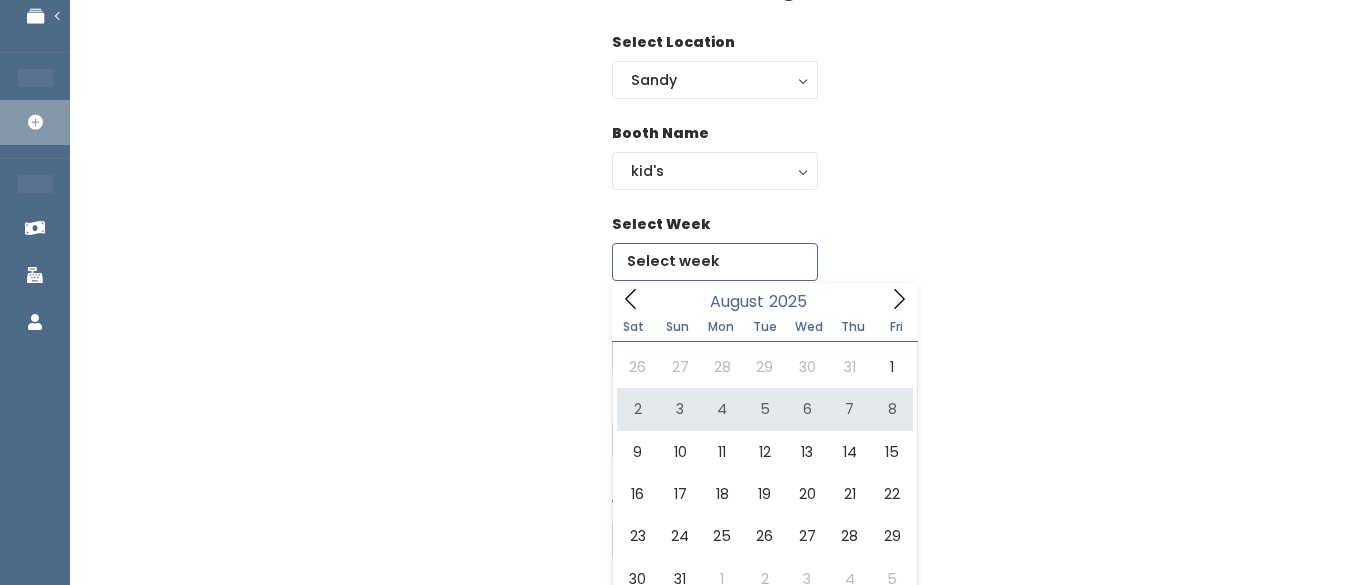 scroll, scrollTop: 160, scrollLeft: 0, axis: vertical 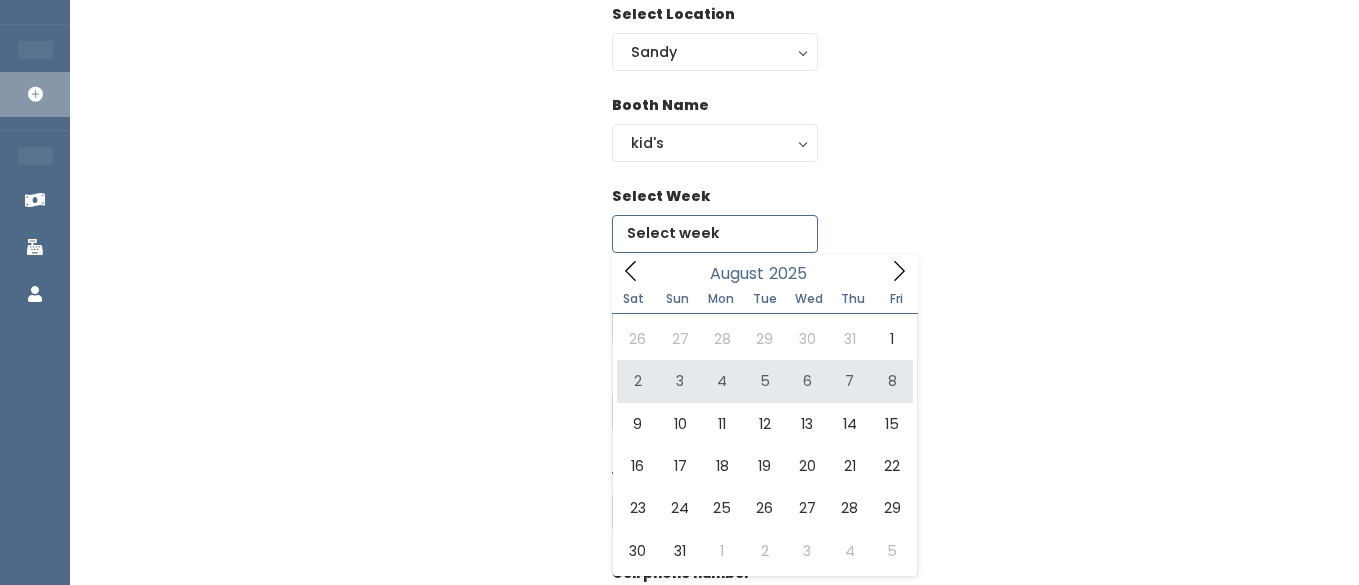 type on "August 2 to August 8" 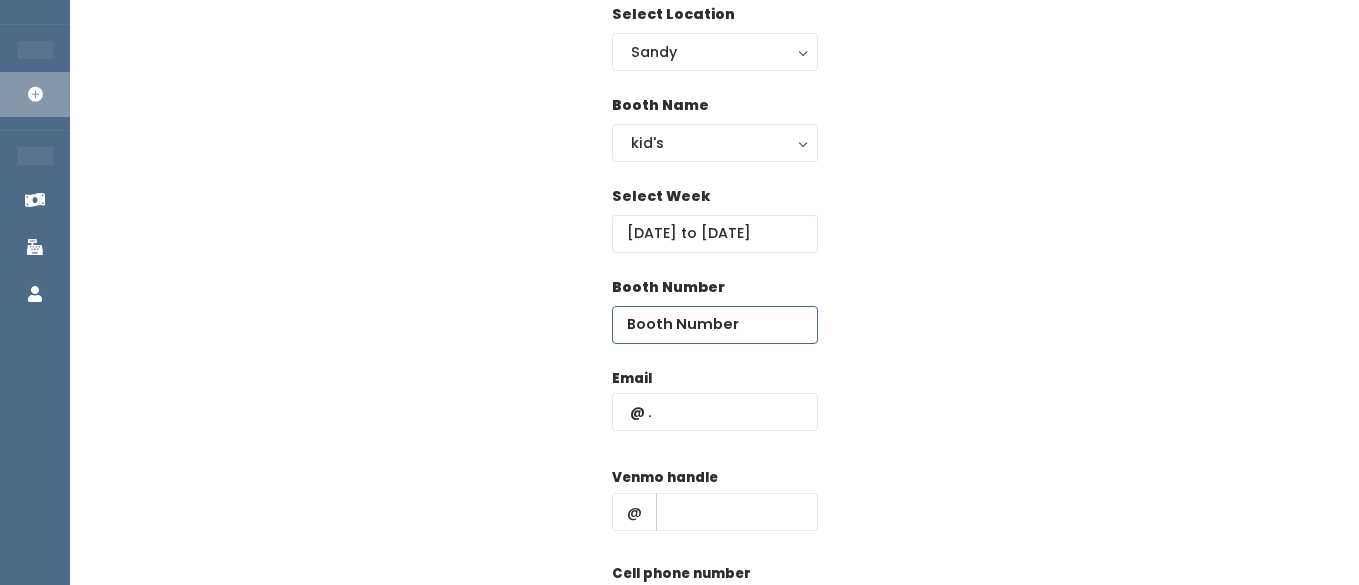 click at bounding box center [715, 325] 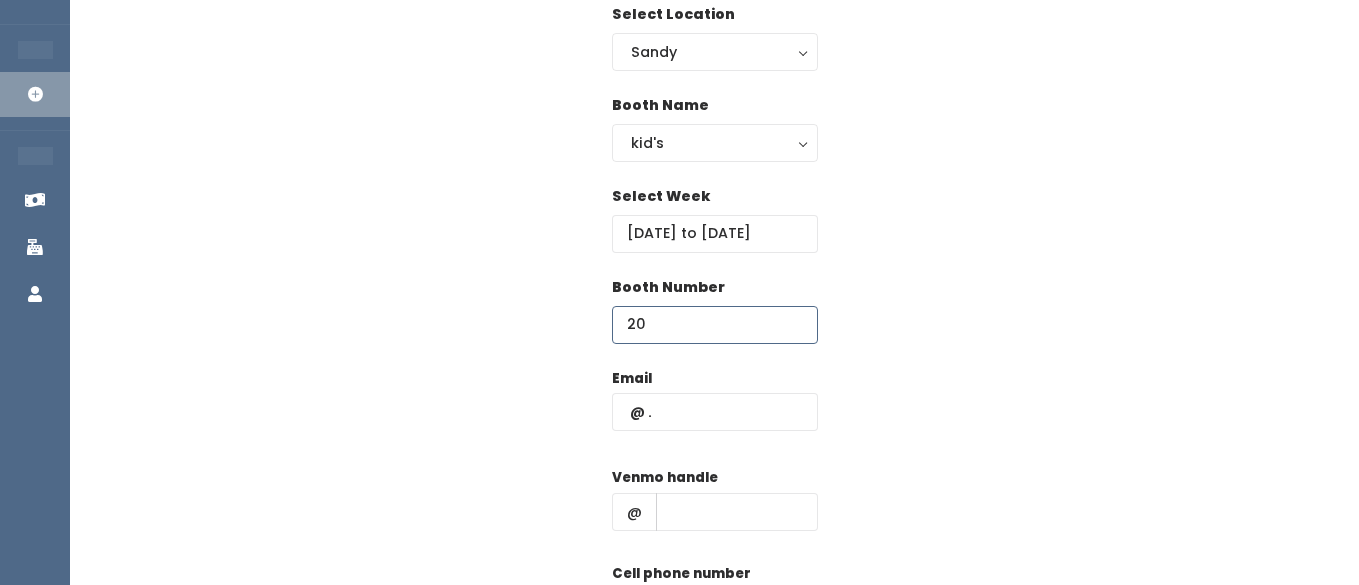 type on "20" 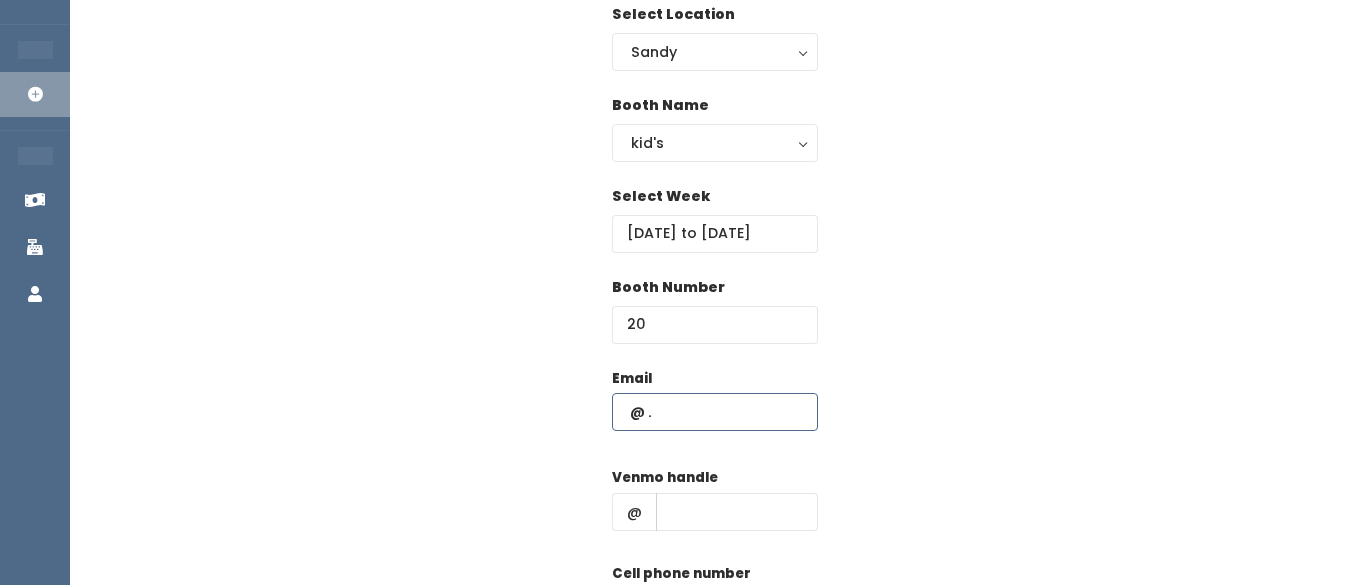 click at bounding box center (715, 412) 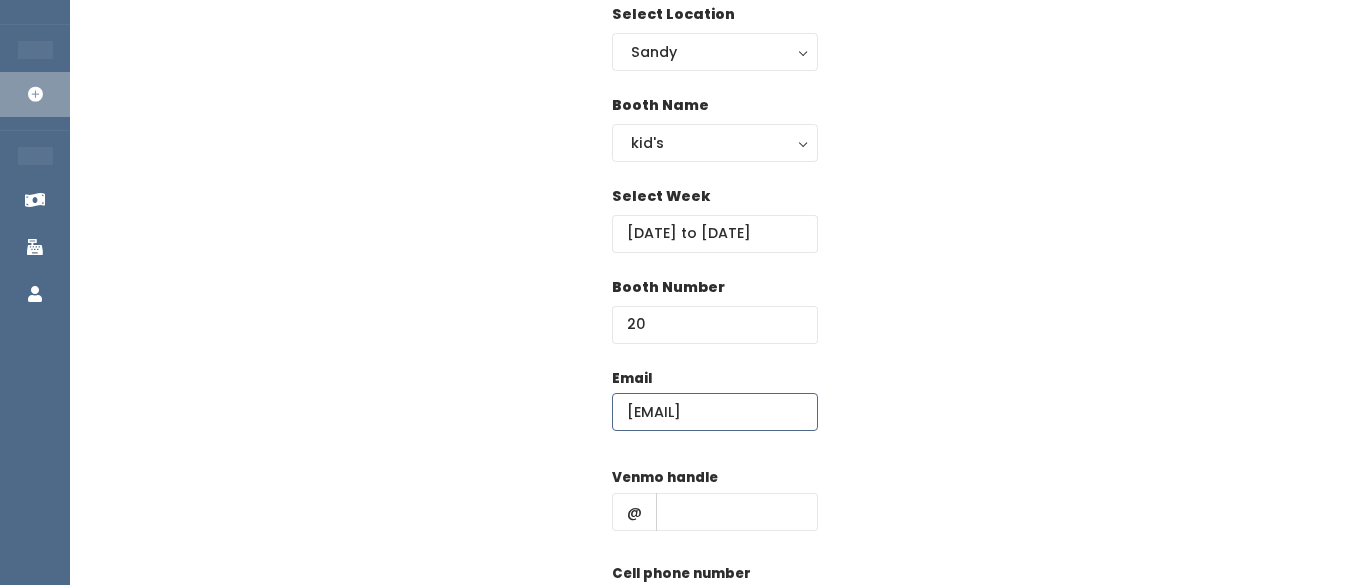 scroll, scrollTop: 0, scrollLeft: 10, axis: horizontal 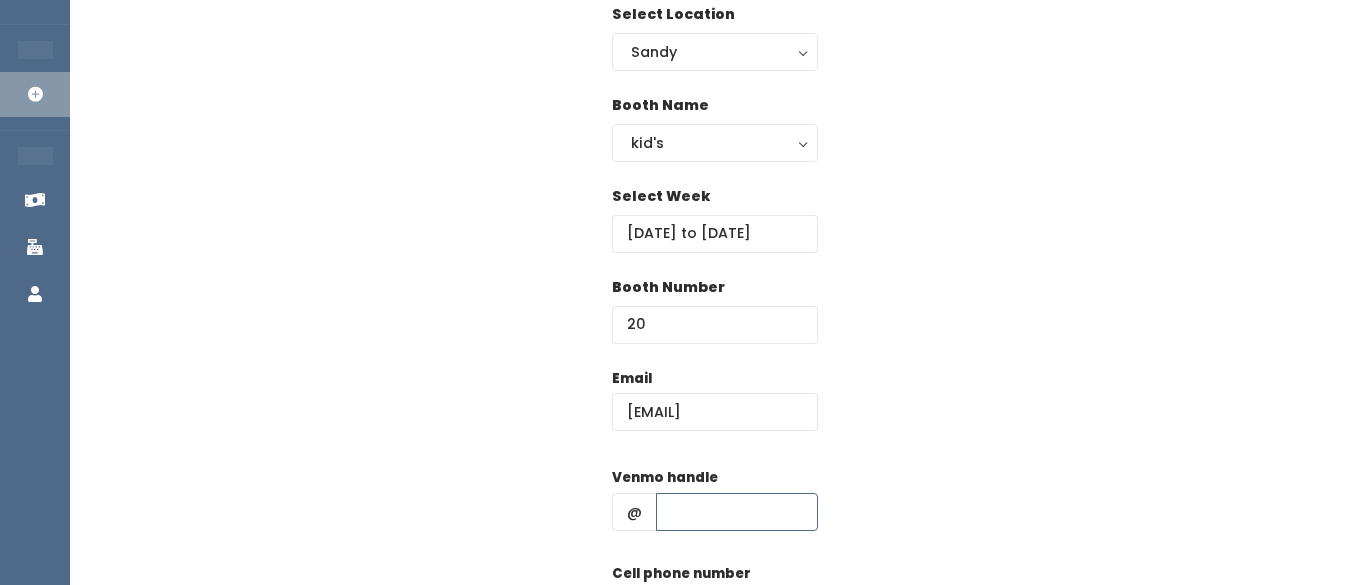 click at bounding box center (737, 512) 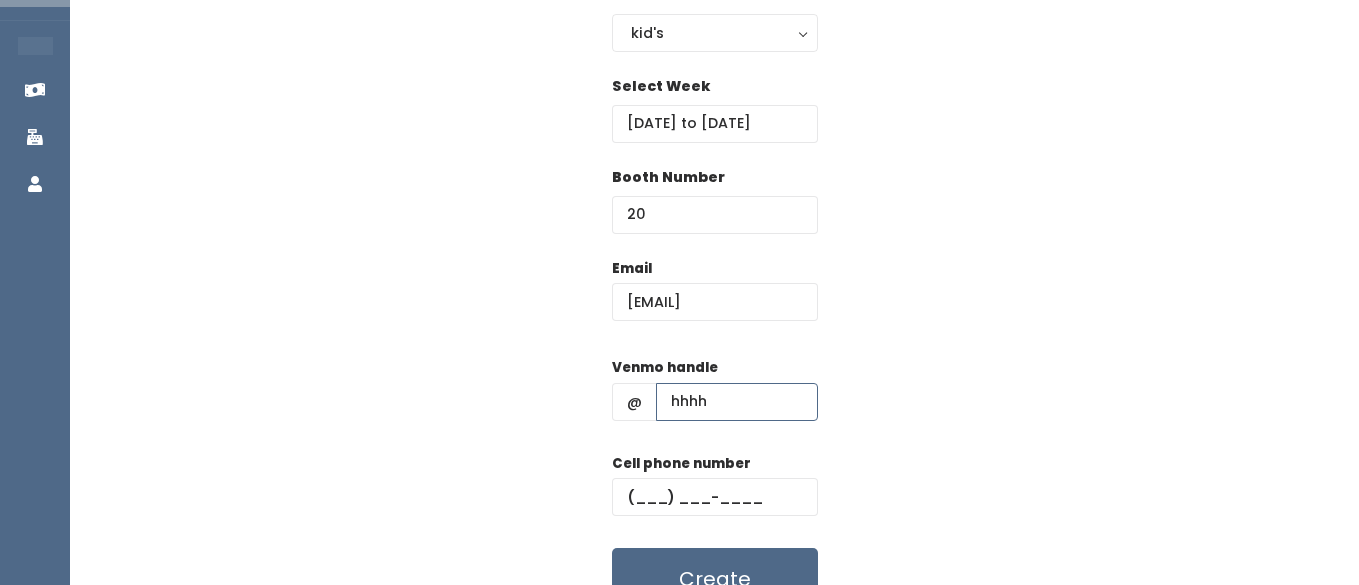 scroll, scrollTop: 292, scrollLeft: 0, axis: vertical 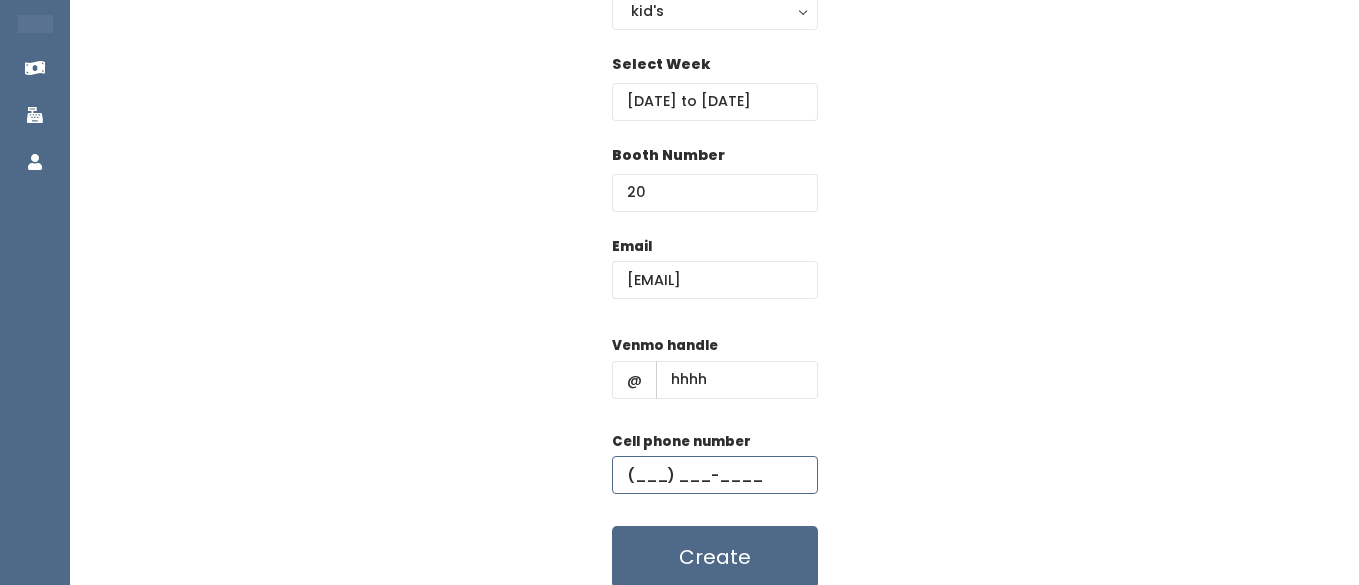 click at bounding box center [715, 475] 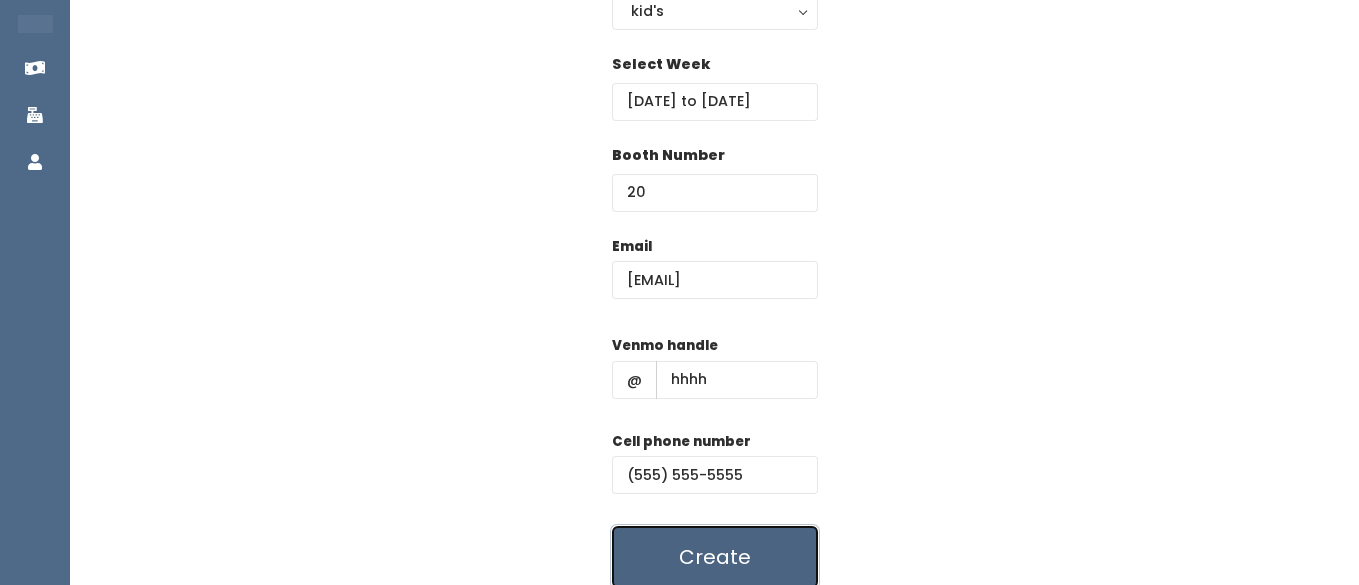 click on "Create" at bounding box center [715, 557] 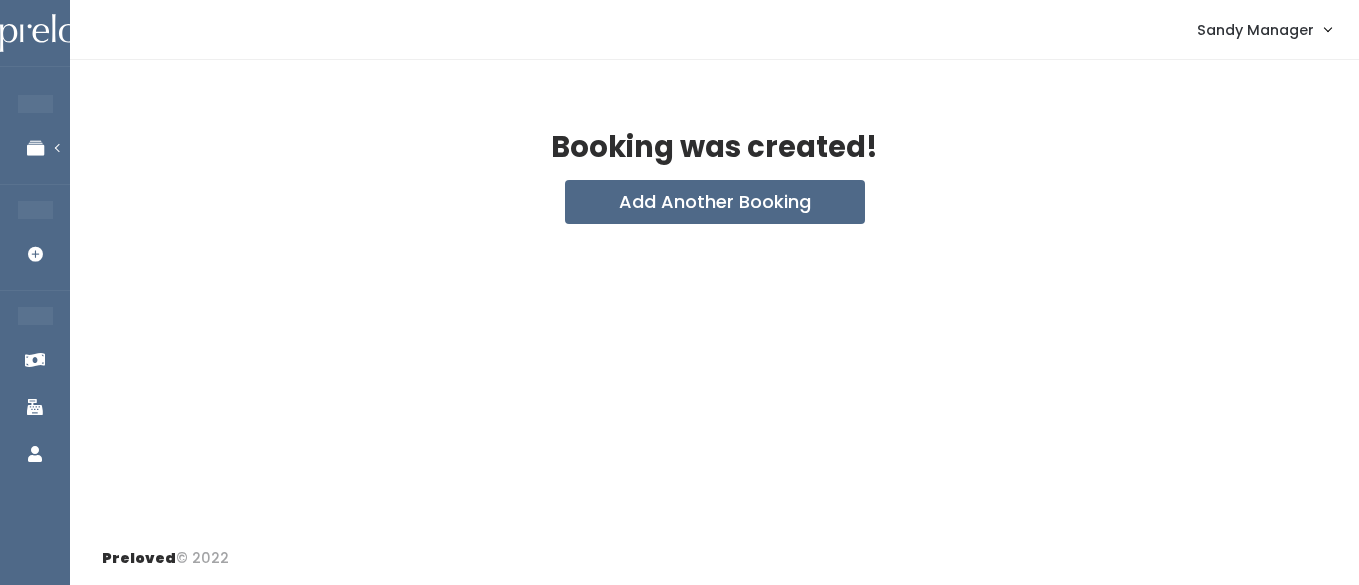 scroll, scrollTop: 0, scrollLeft: 0, axis: both 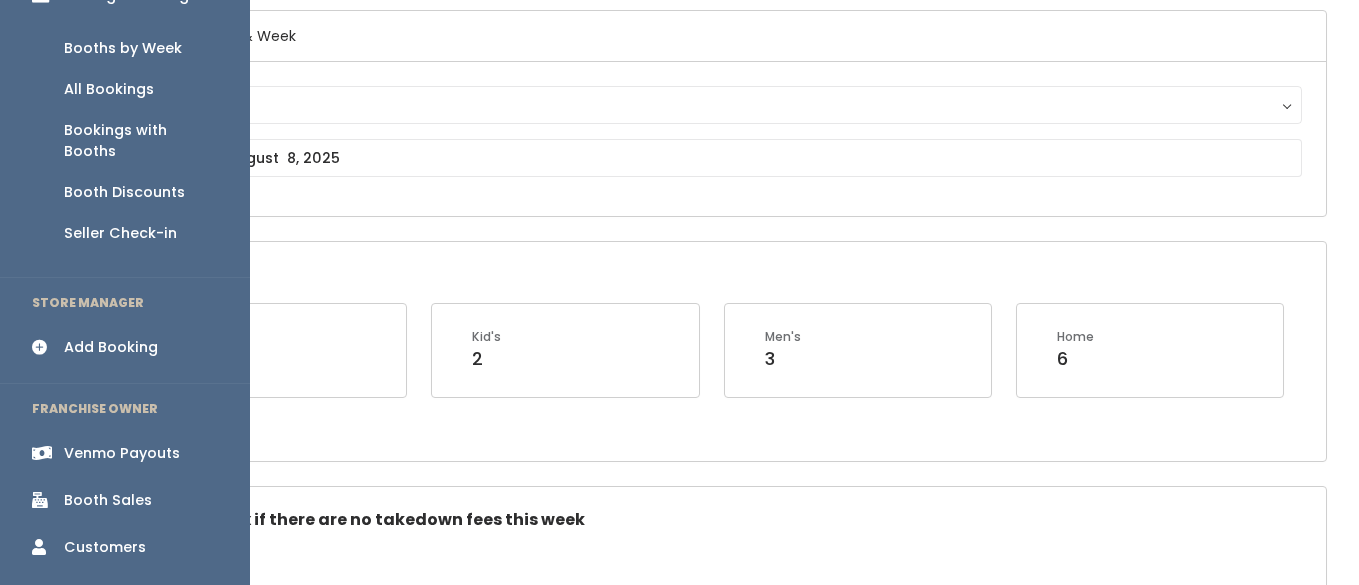 click on "Venmo Payouts" at bounding box center [122, 453] 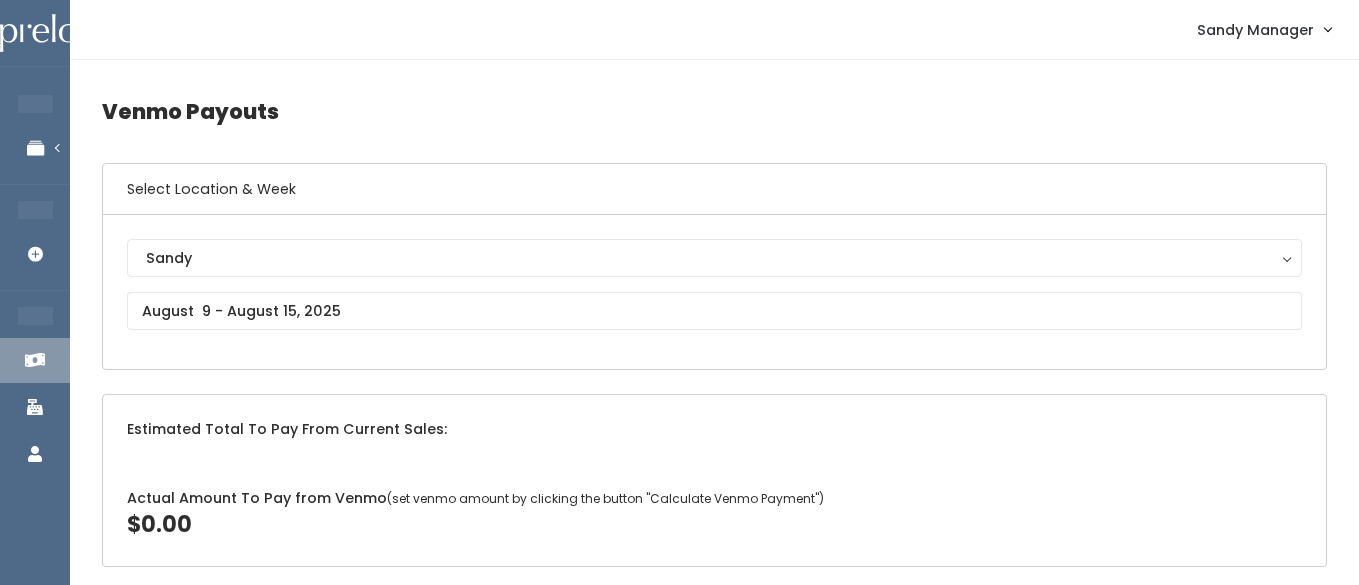 scroll, scrollTop: 0, scrollLeft: 0, axis: both 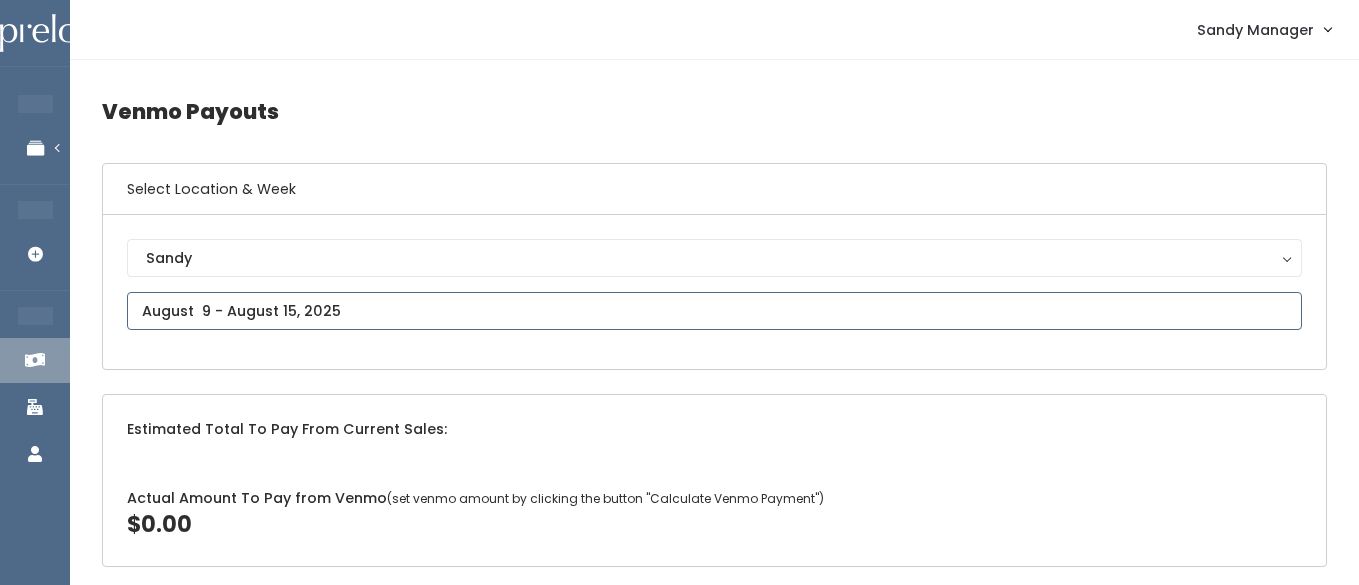 click at bounding box center (714, 311) 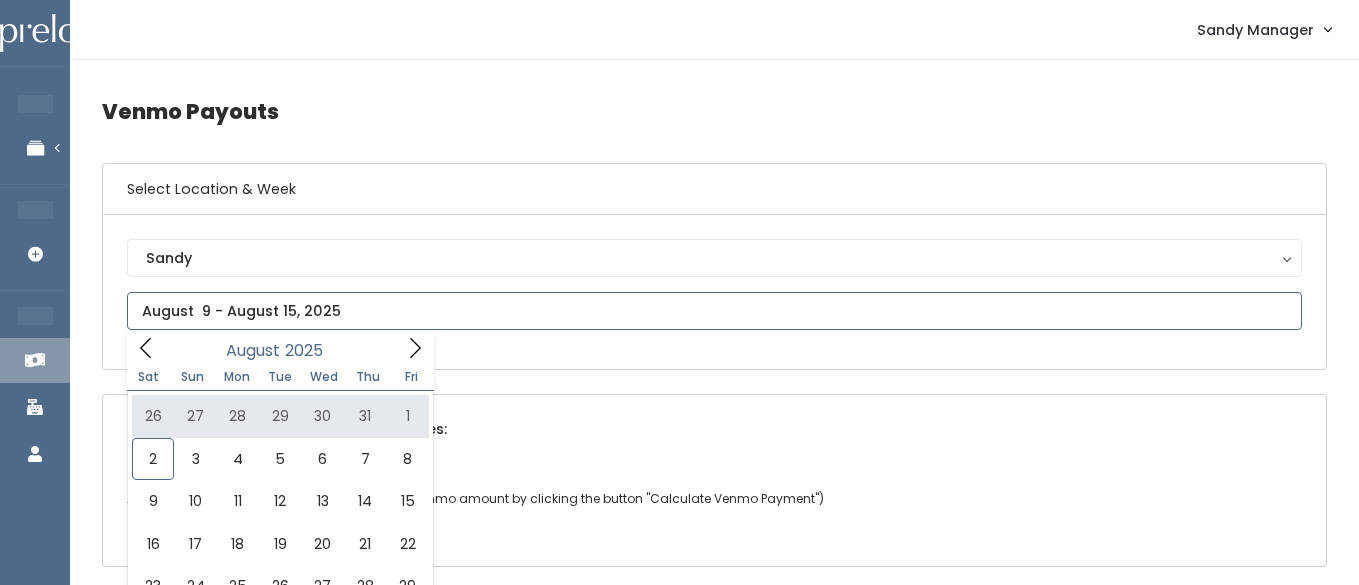 type on "July 26 to August 1" 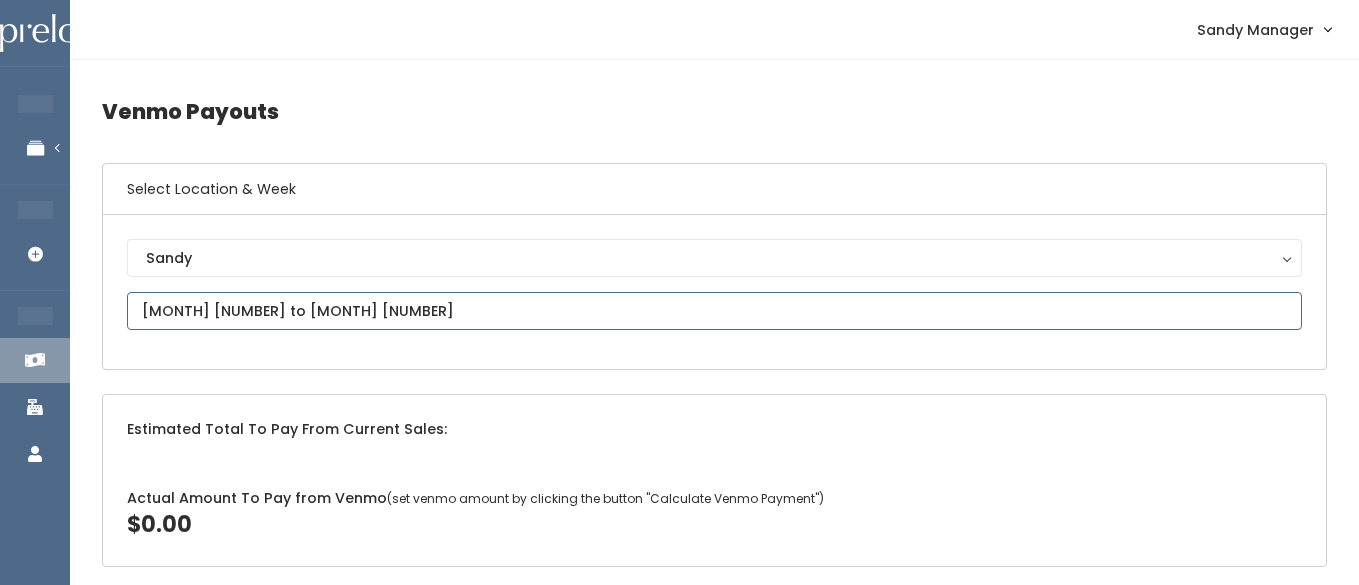 scroll, scrollTop: 22, scrollLeft: 0, axis: vertical 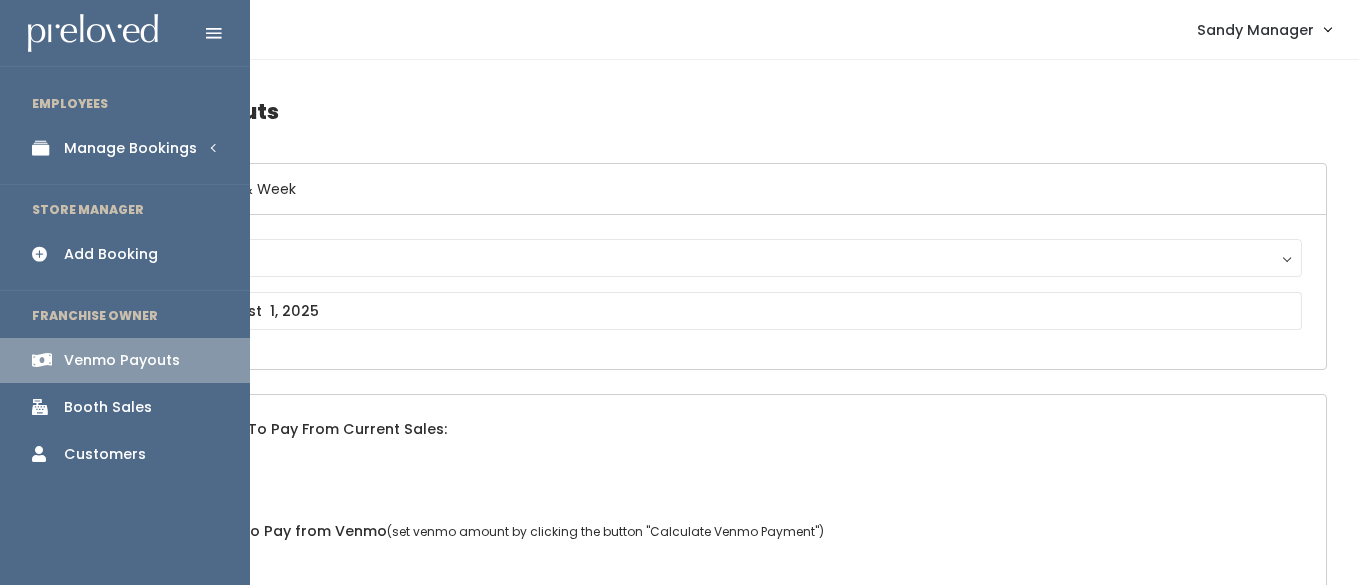 click on "Booth Sales" at bounding box center (108, 407) 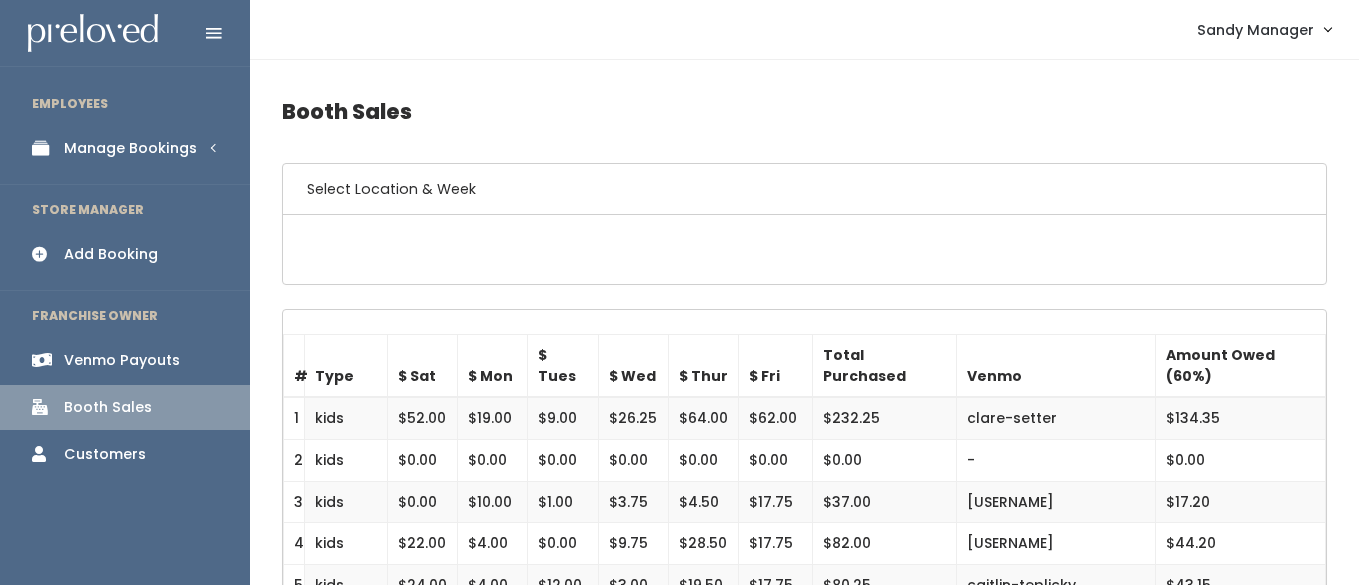 scroll, scrollTop: 0, scrollLeft: 0, axis: both 